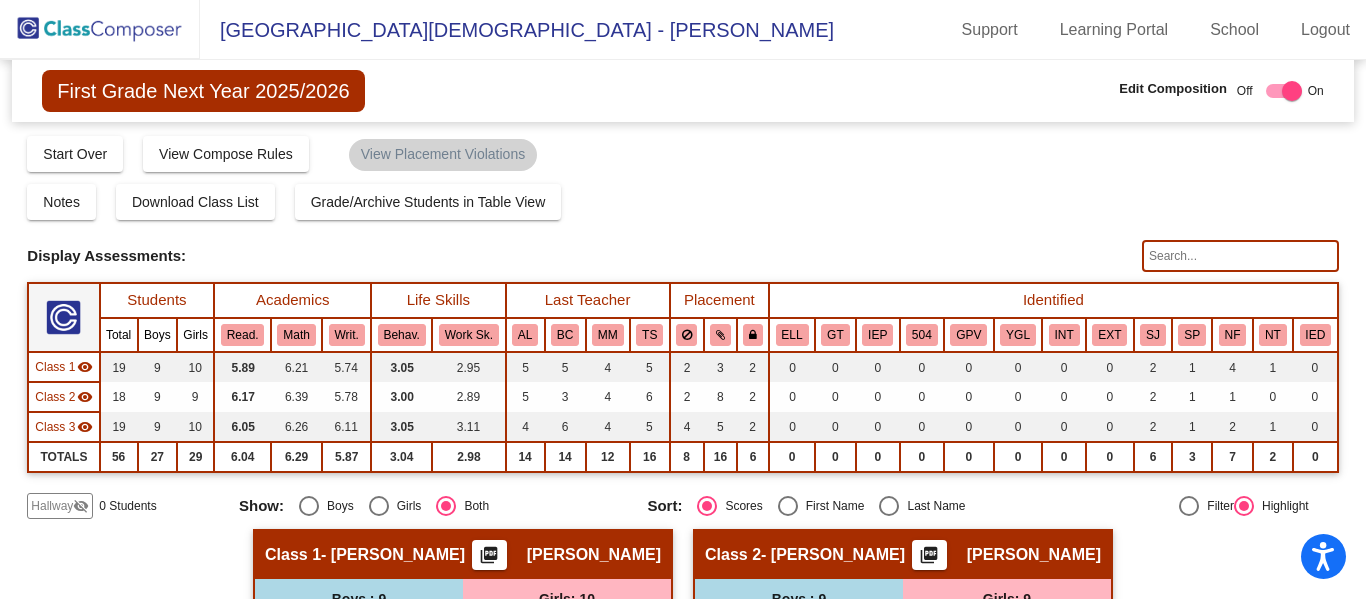 scroll, scrollTop: 0, scrollLeft: 0, axis: both 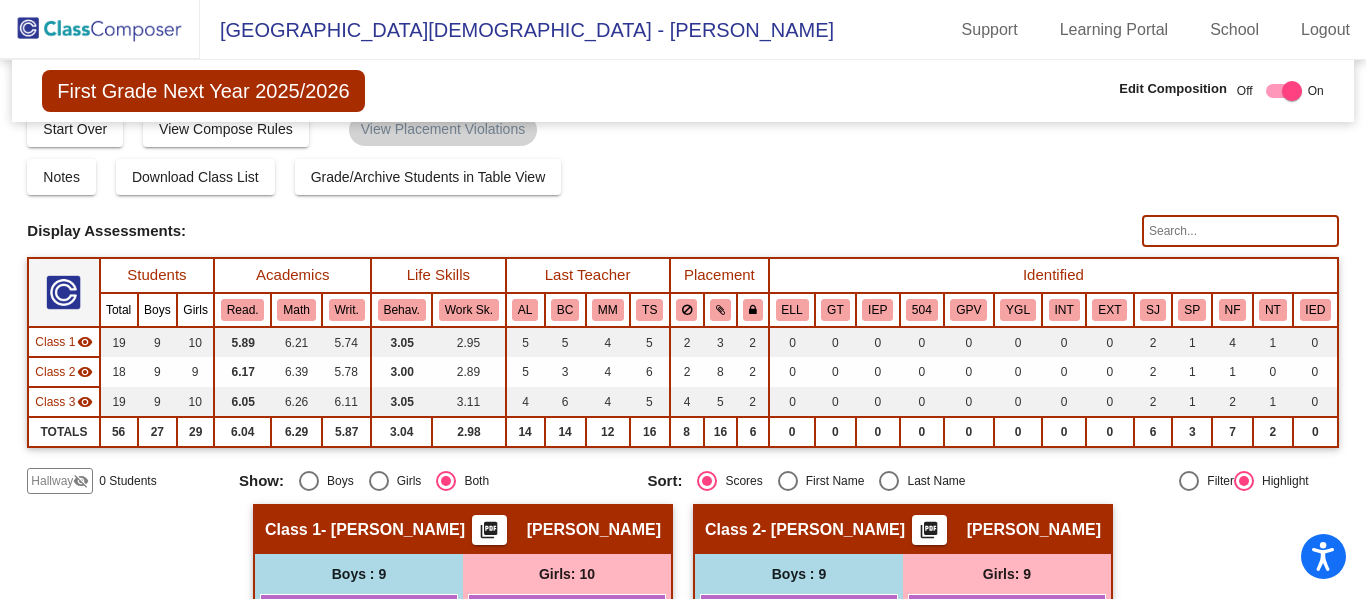 click 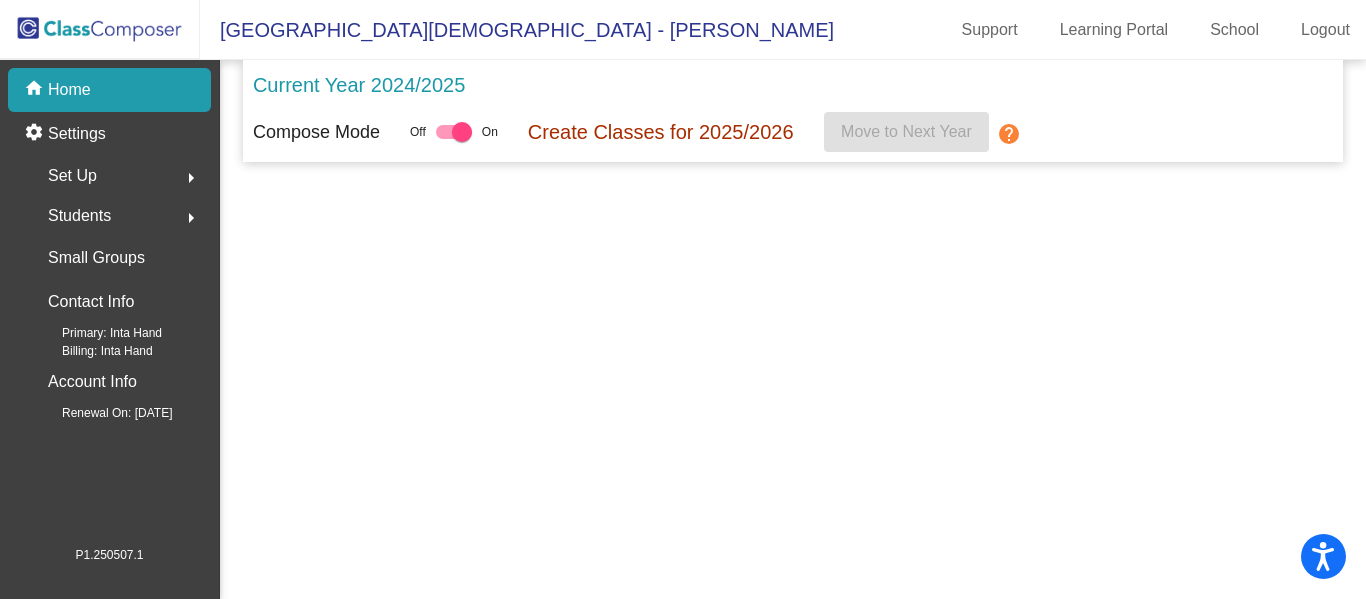 scroll, scrollTop: 0, scrollLeft: 0, axis: both 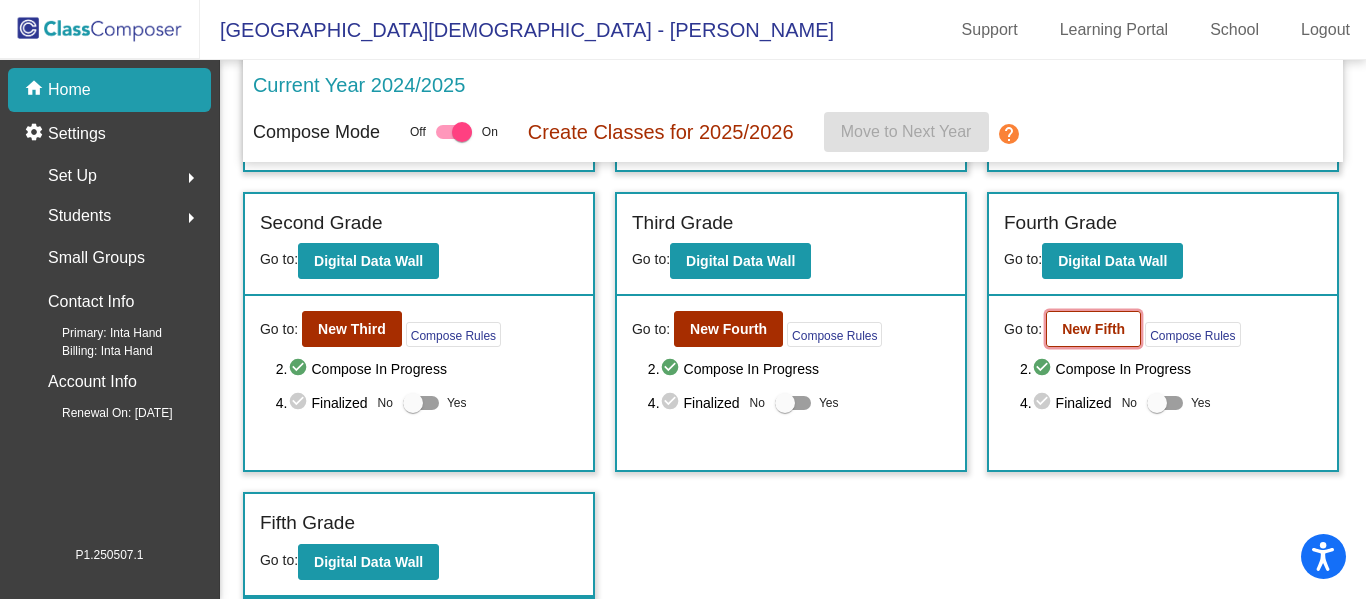 click on "New Fifth" 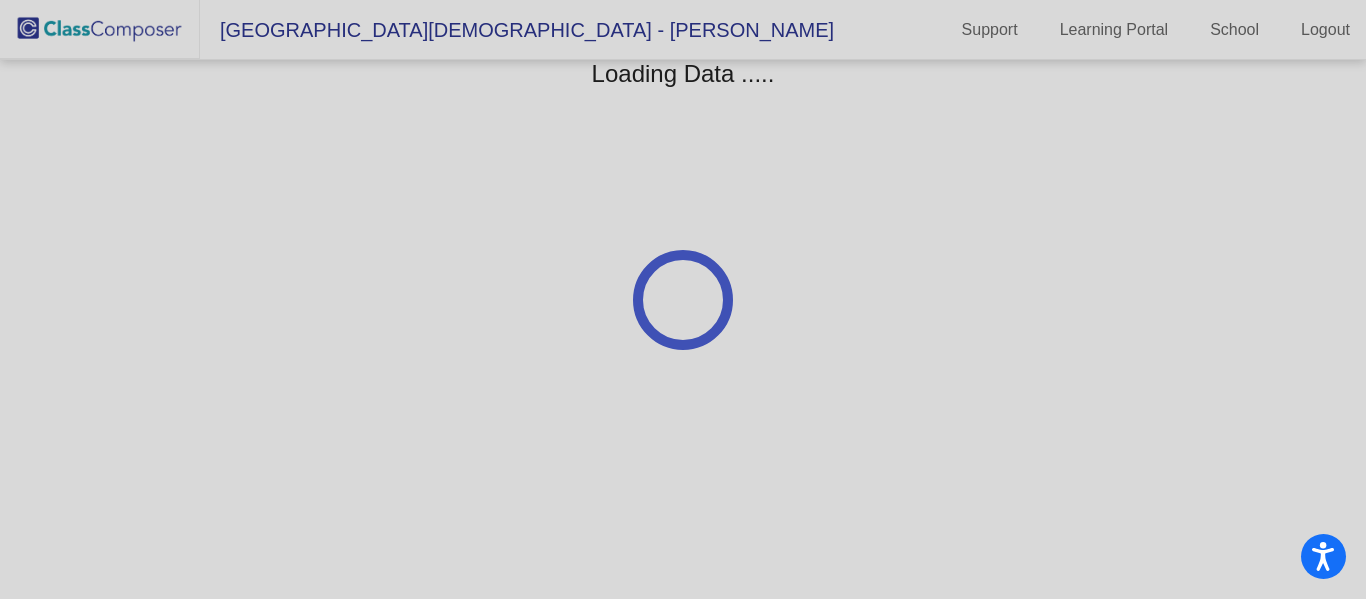 scroll, scrollTop: 0, scrollLeft: 0, axis: both 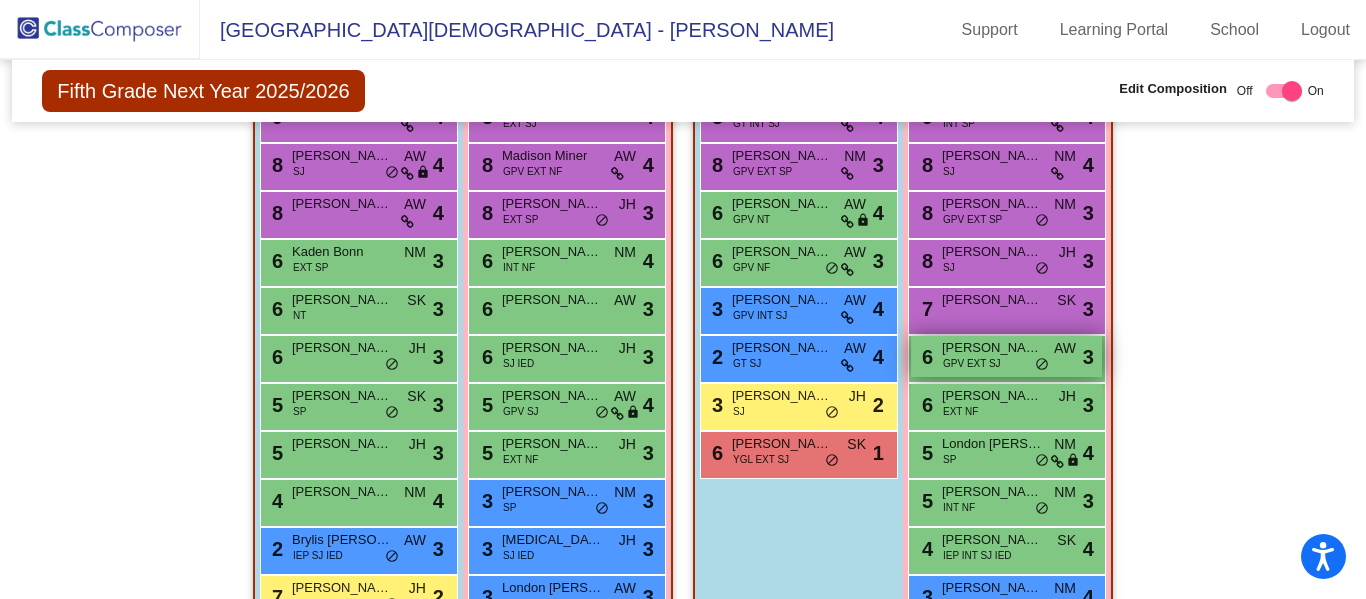 click on "Hayden Hutt" at bounding box center (992, 348) 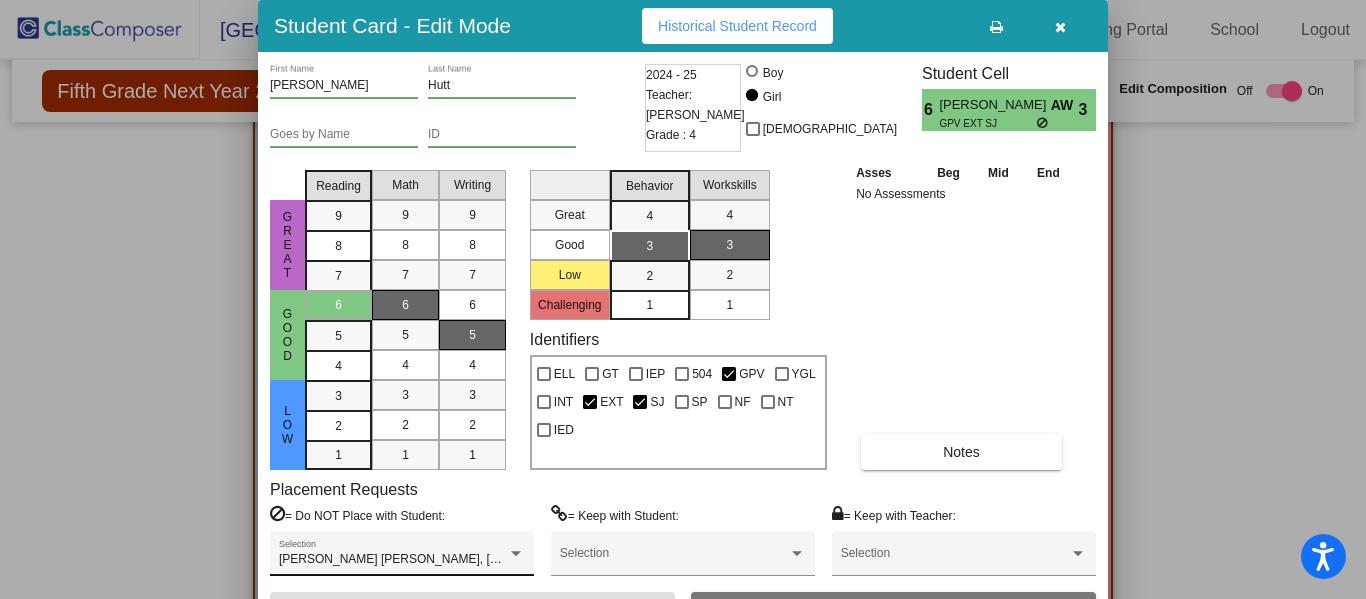 click on "Easton Baumgartner, Grace Marie Winfield, Isabela Souza Selection" at bounding box center [402, 558] 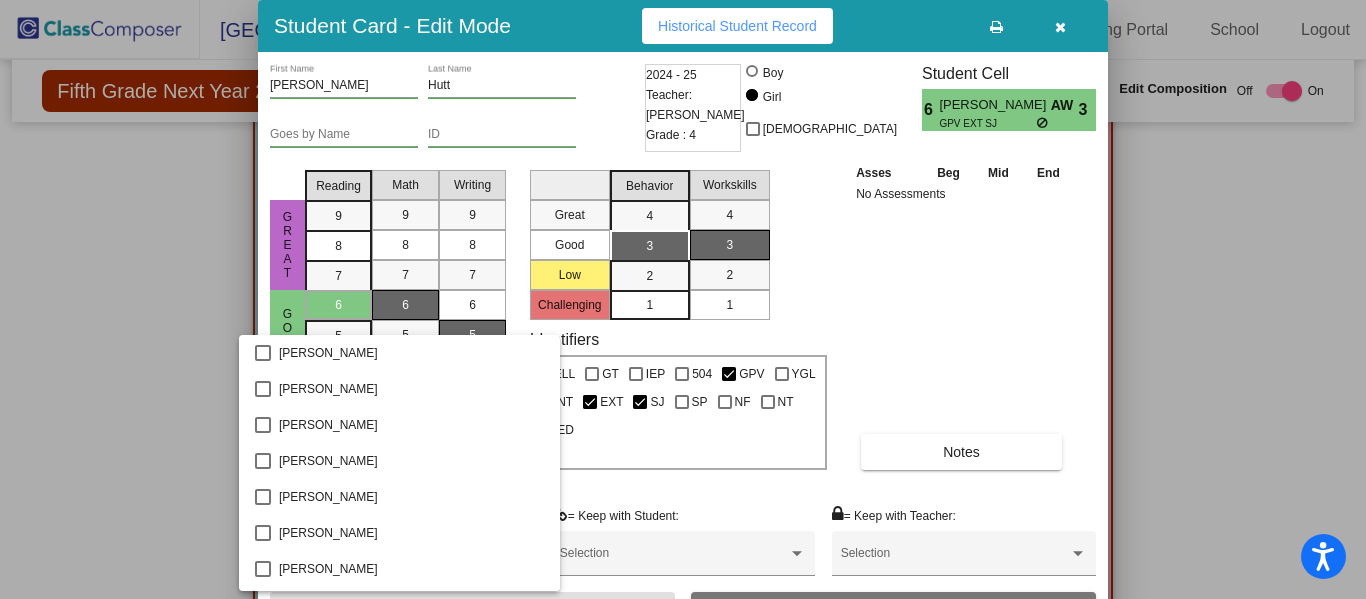 scroll, scrollTop: 549, scrollLeft: 0, axis: vertical 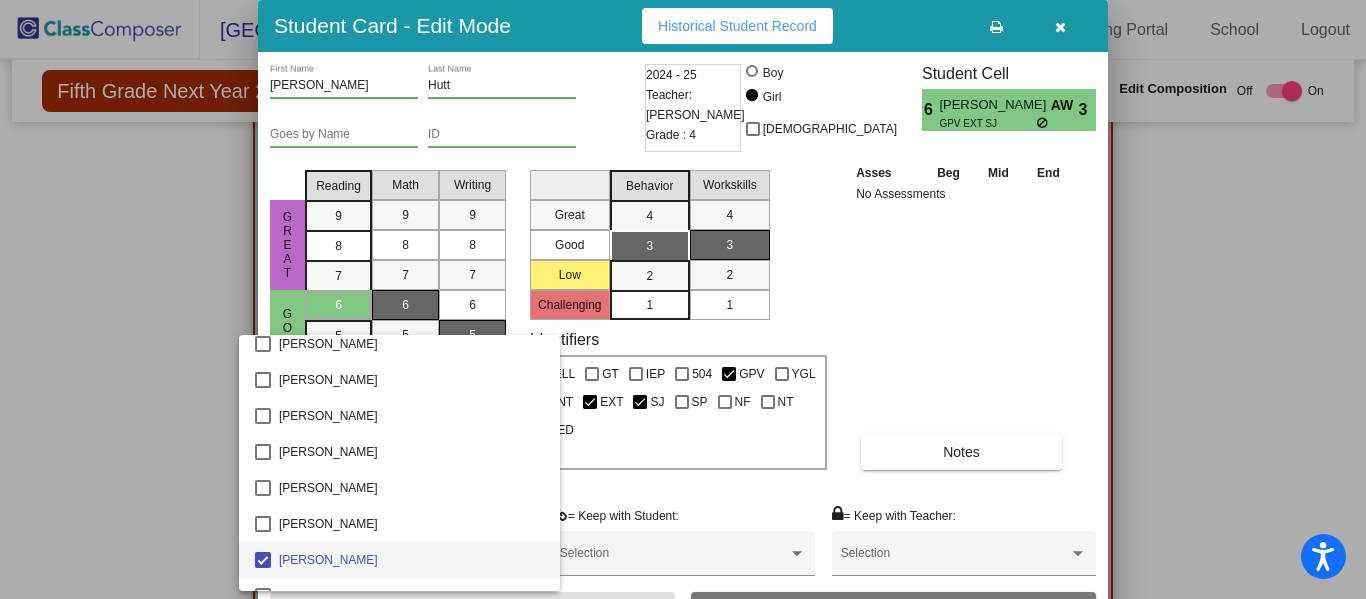 click at bounding box center [683, 299] 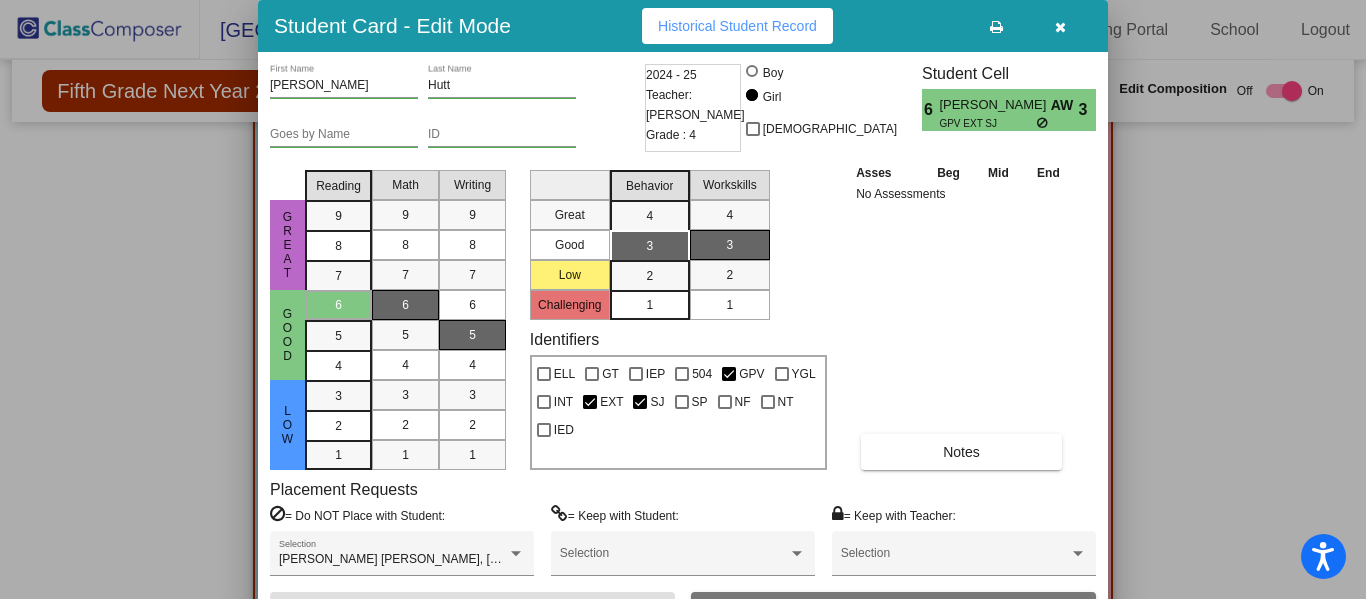 click at bounding box center [683, 299] 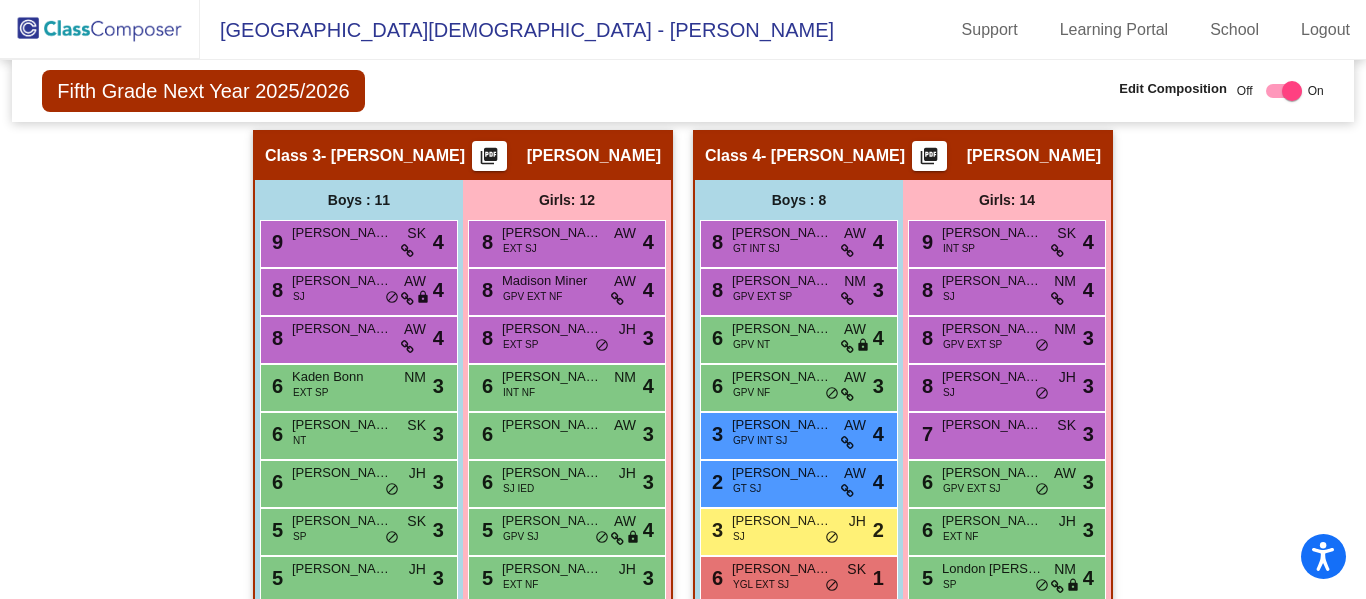 scroll, scrollTop: 1187, scrollLeft: 0, axis: vertical 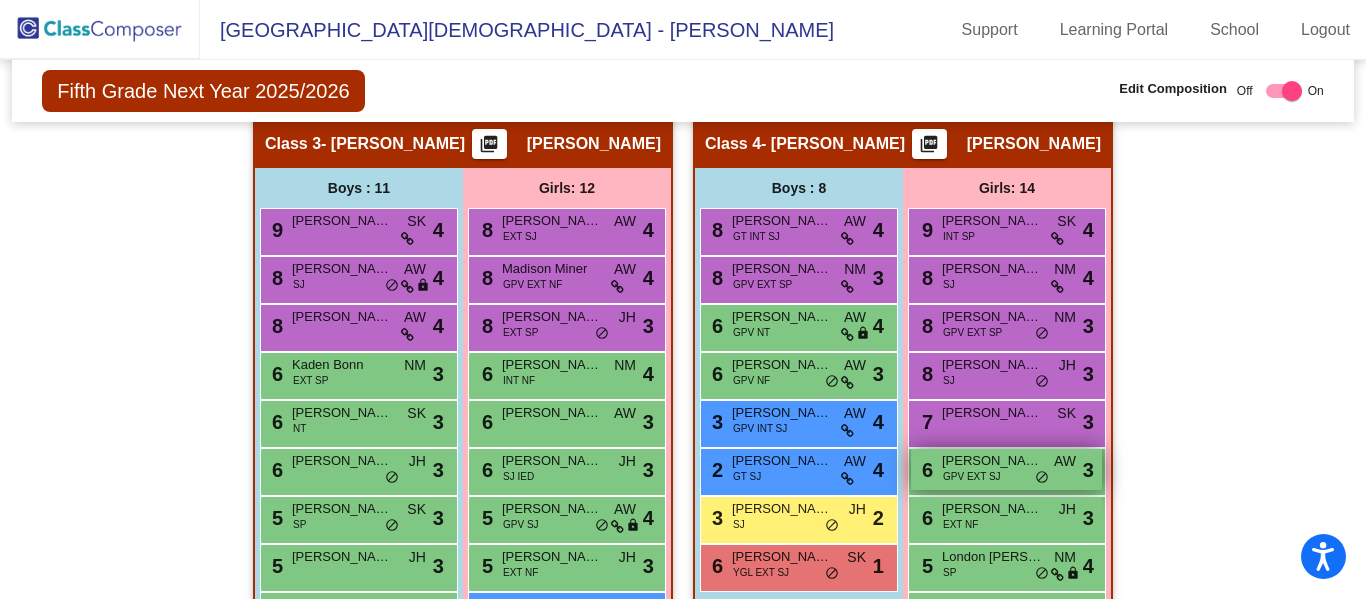 click on "Hayden Hutt" at bounding box center (992, 461) 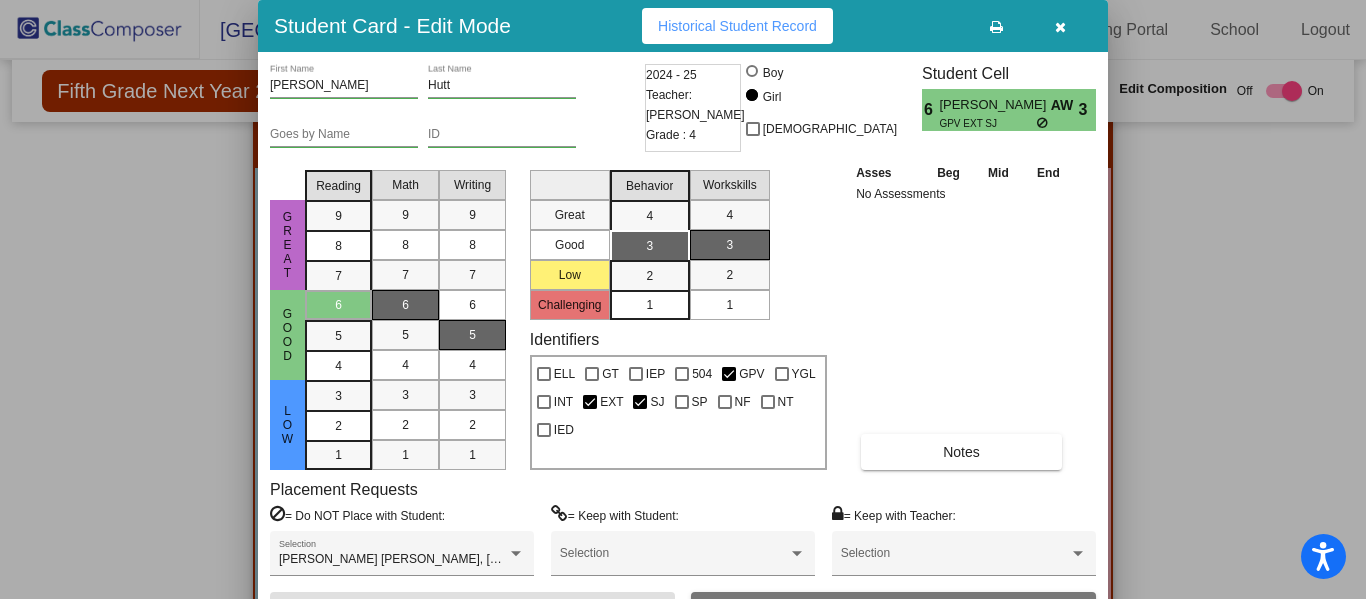 click at bounding box center (1060, 27) 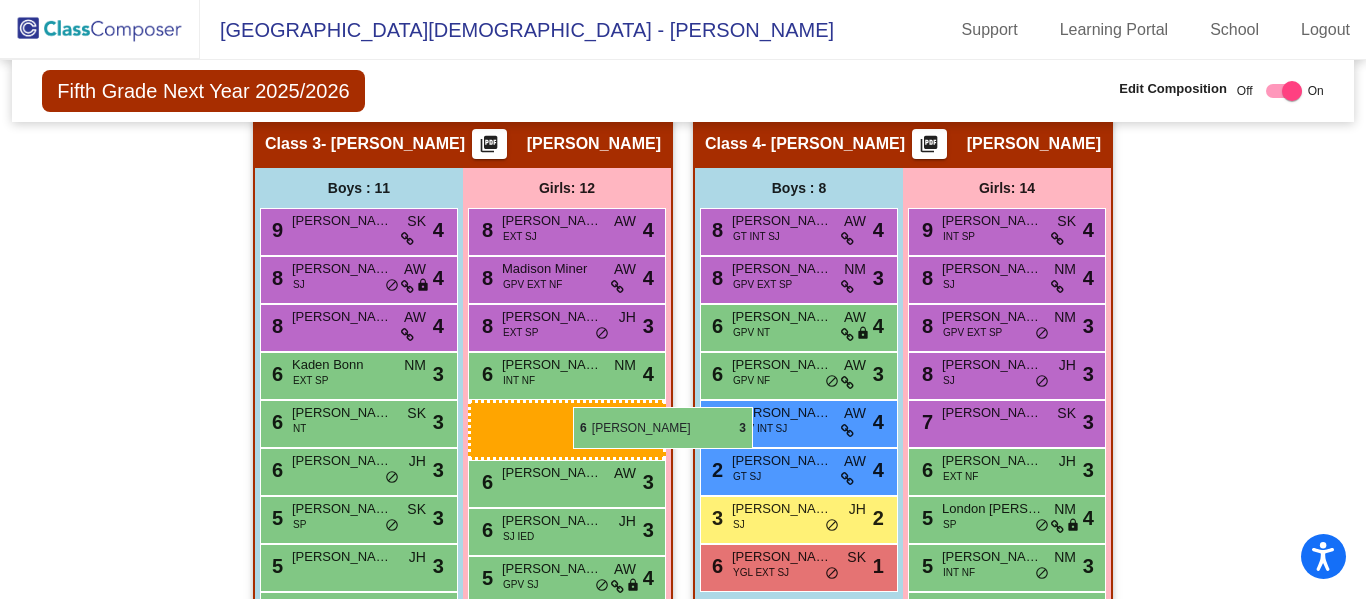 drag, startPoint x: 1006, startPoint y: 465, endPoint x: 573, endPoint y: 407, distance: 436.86725 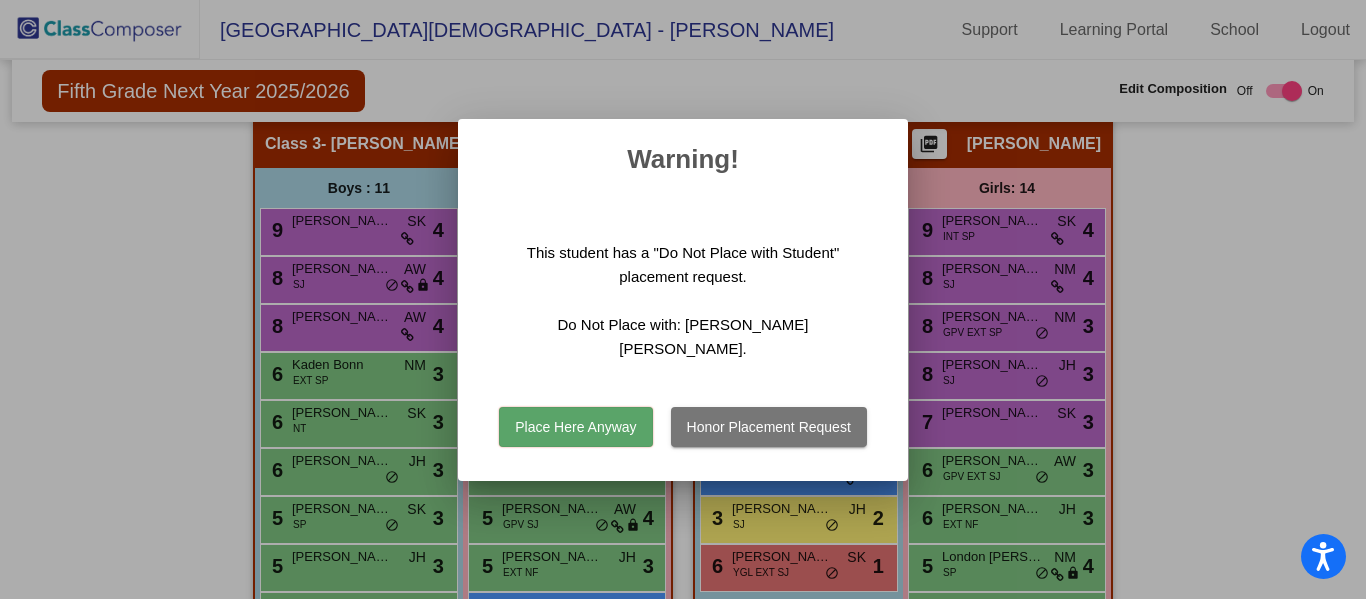 click on "Honor Placement Request" at bounding box center [769, 427] 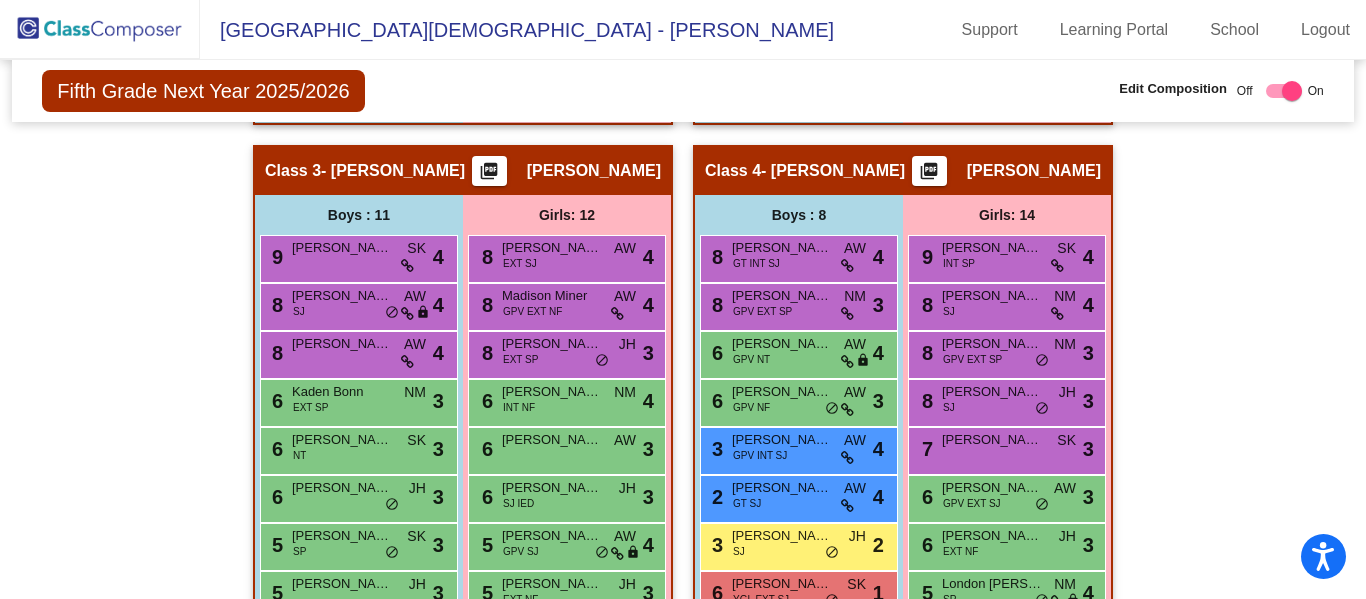 scroll, scrollTop: 1171, scrollLeft: 0, axis: vertical 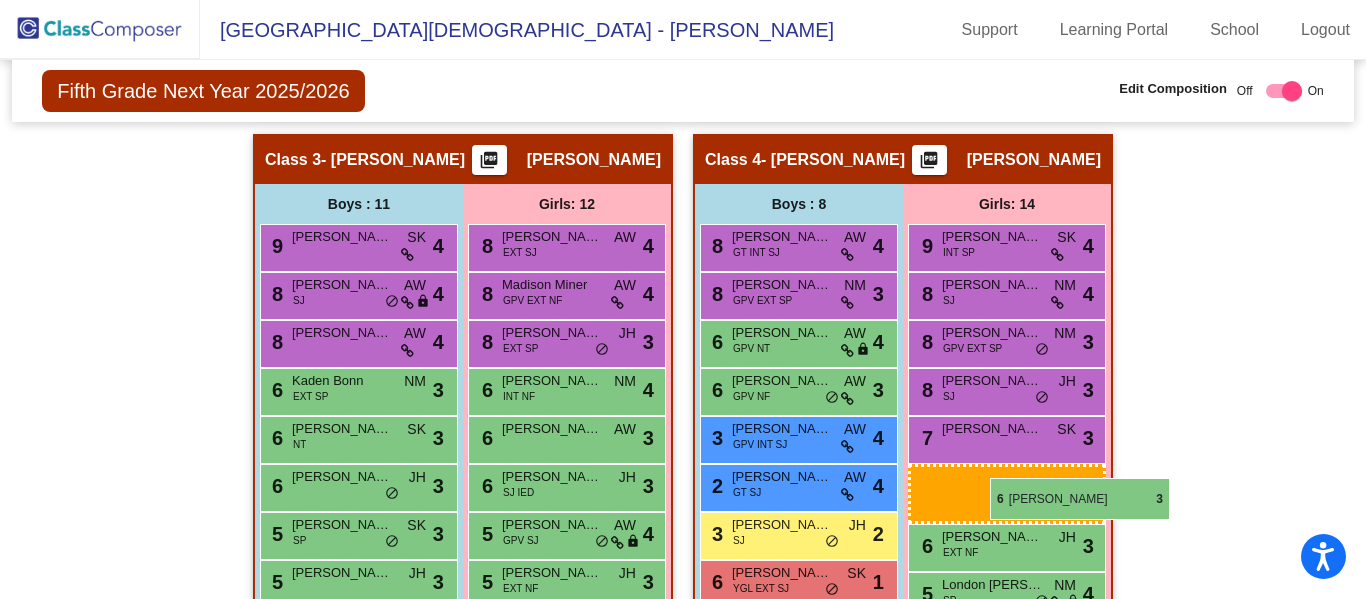 drag, startPoint x: 1030, startPoint y: 489, endPoint x: 990, endPoint y: 478, distance: 41.484936 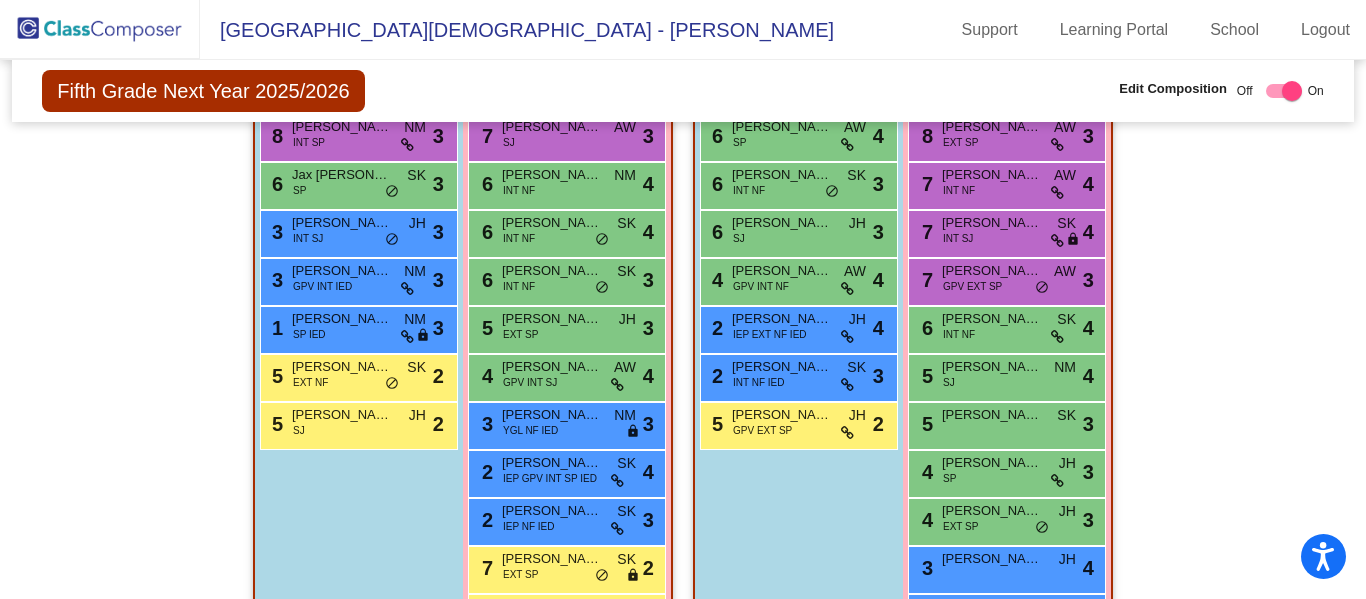 scroll, scrollTop: 359, scrollLeft: 0, axis: vertical 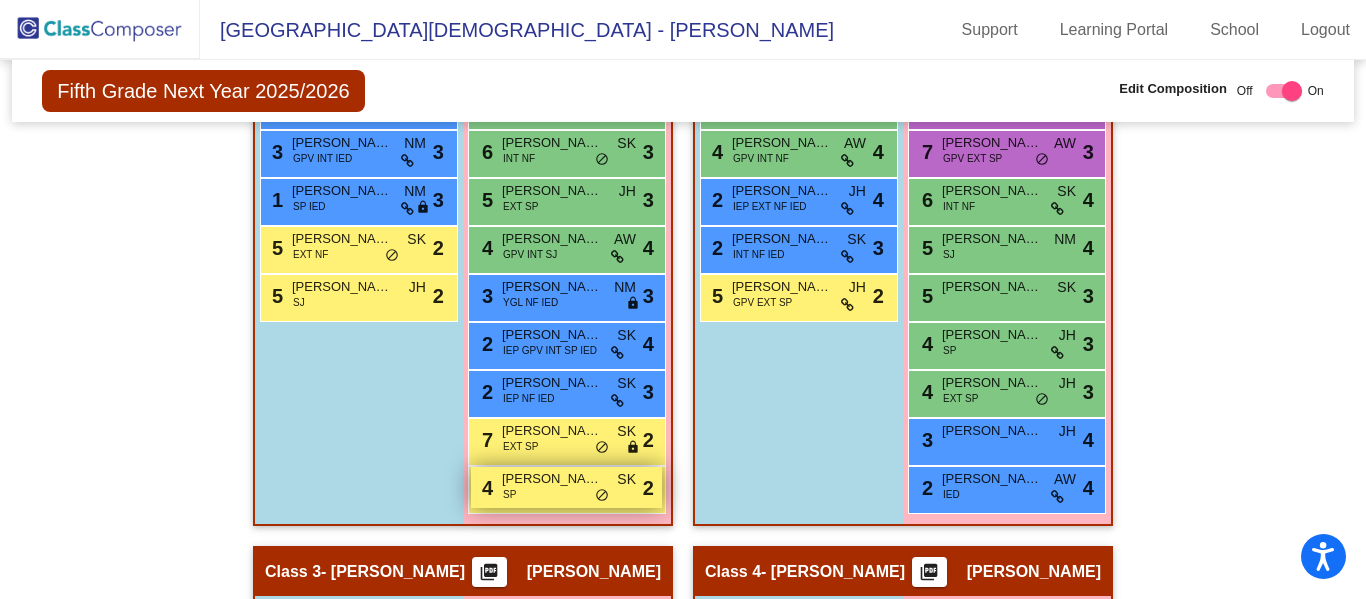 click on "Isabela Souza" at bounding box center [552, 479] 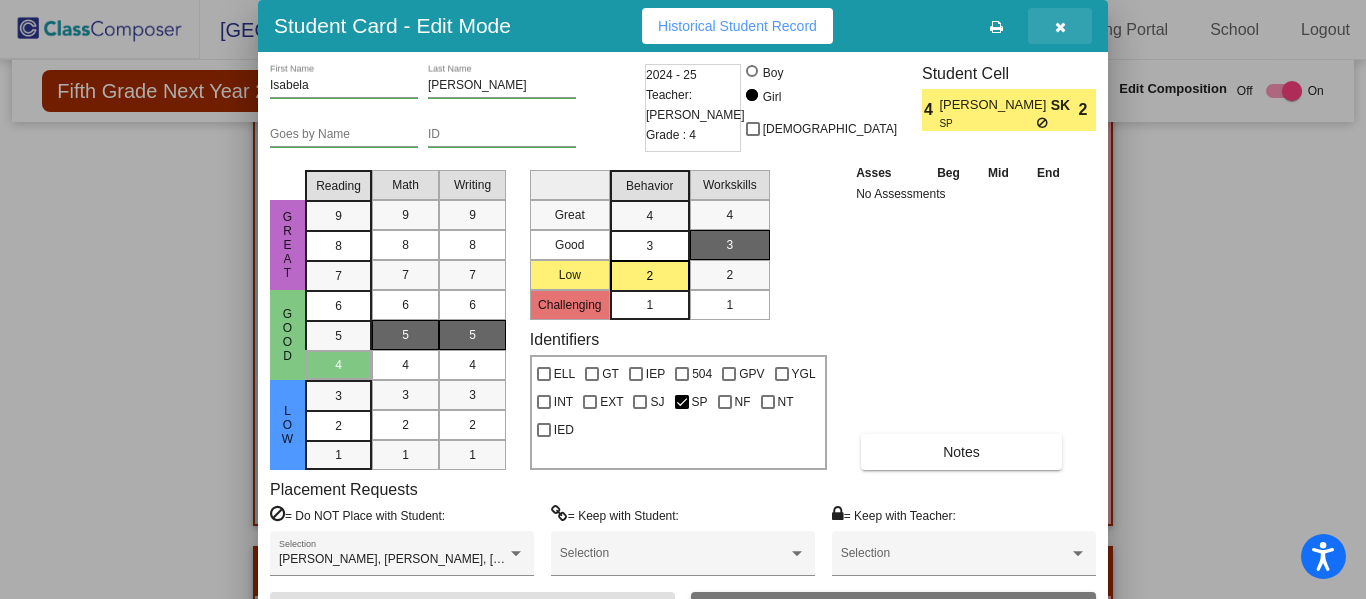 click at bounding box center [1060, 27] 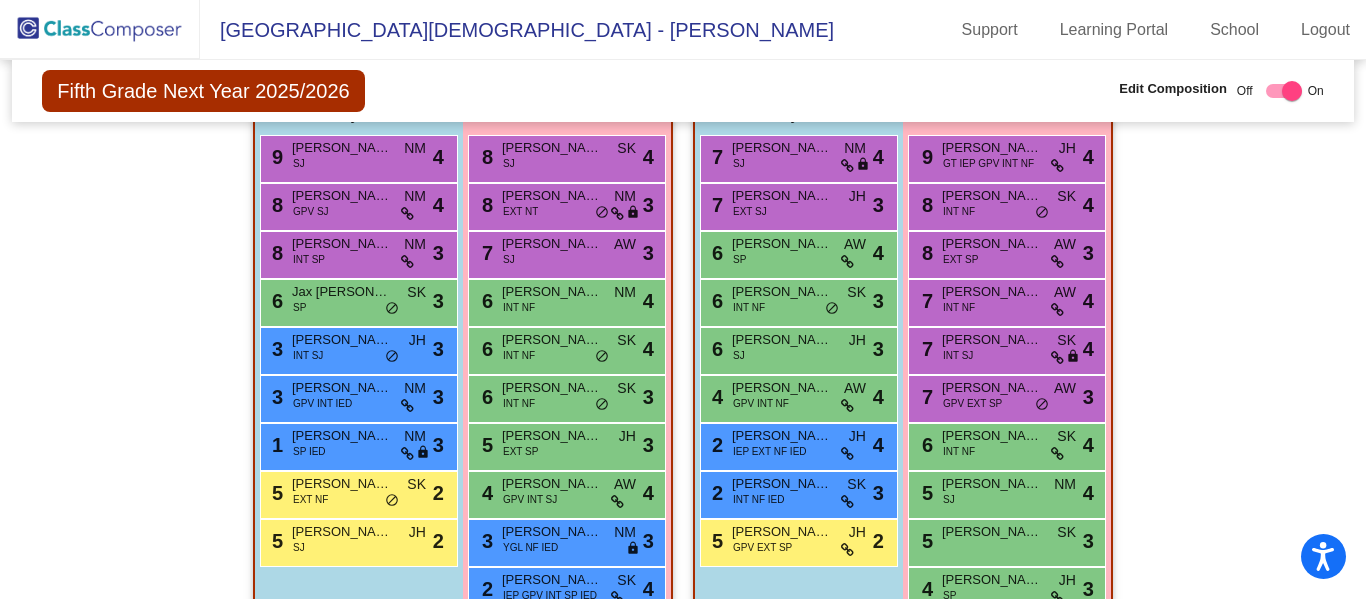 scroll, scrollTop: 521, scrollLeft: 0, axis: vertical 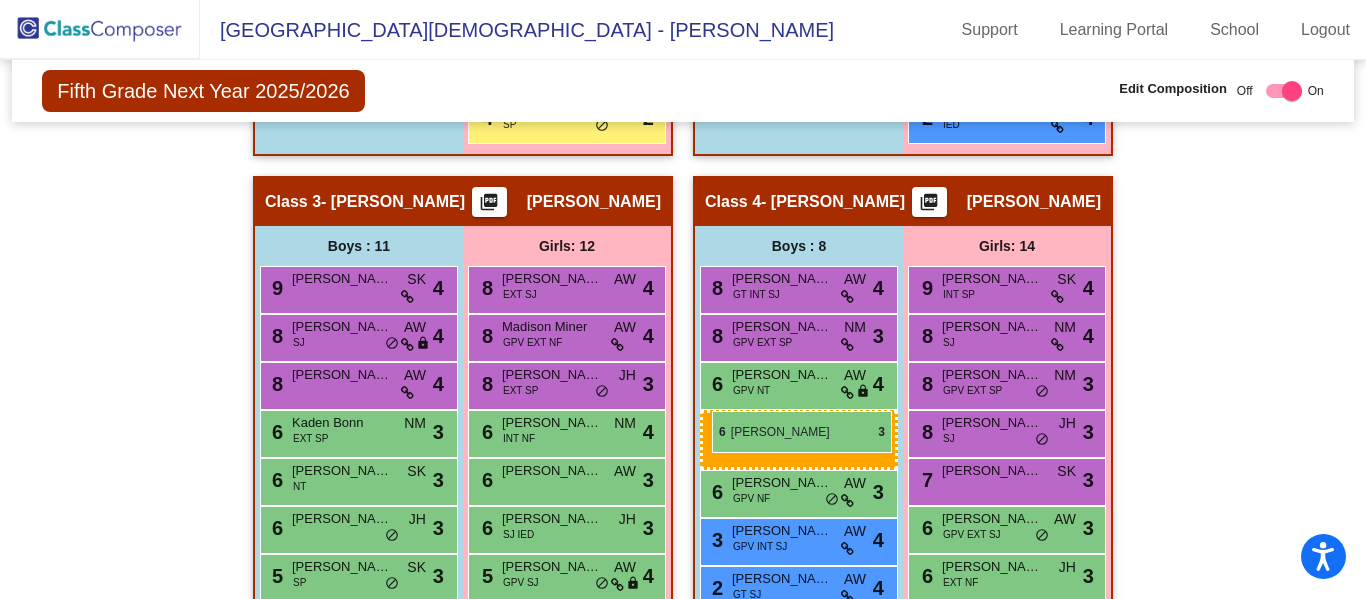 drag, startPoint x: 793, startPoint y: 300, endPoint x: 712, endPoint y: 411, distance: 137.41179 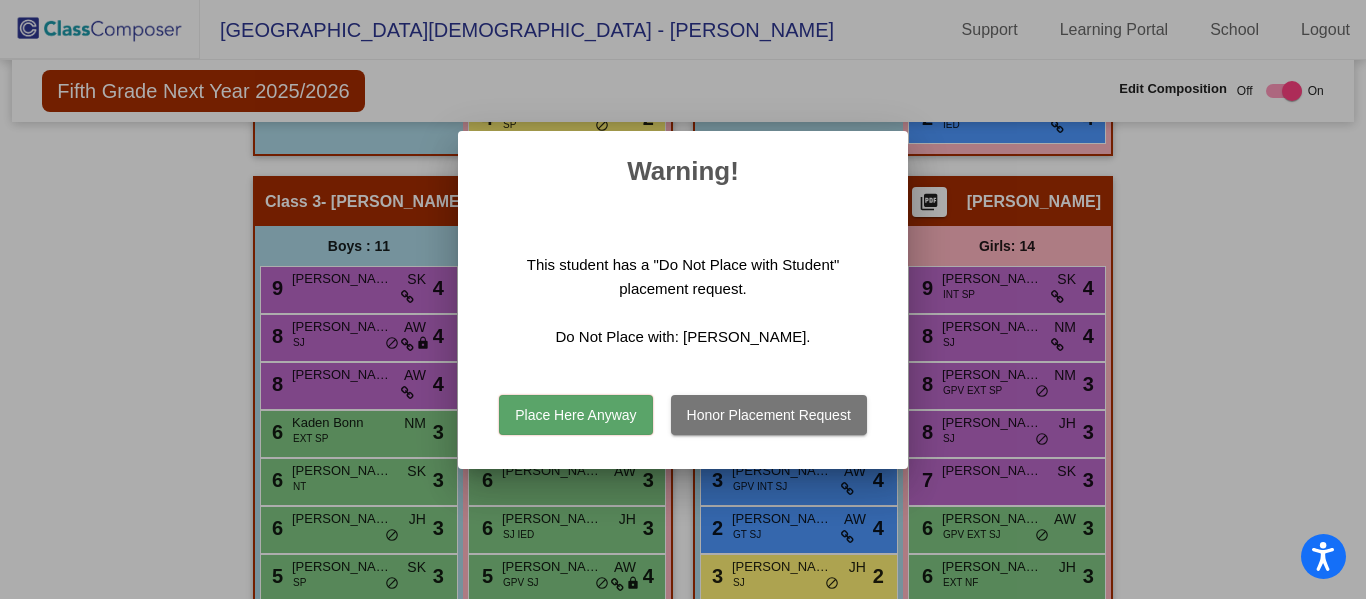 click on "Place Here Anyway" at bounding box center (575, 415) 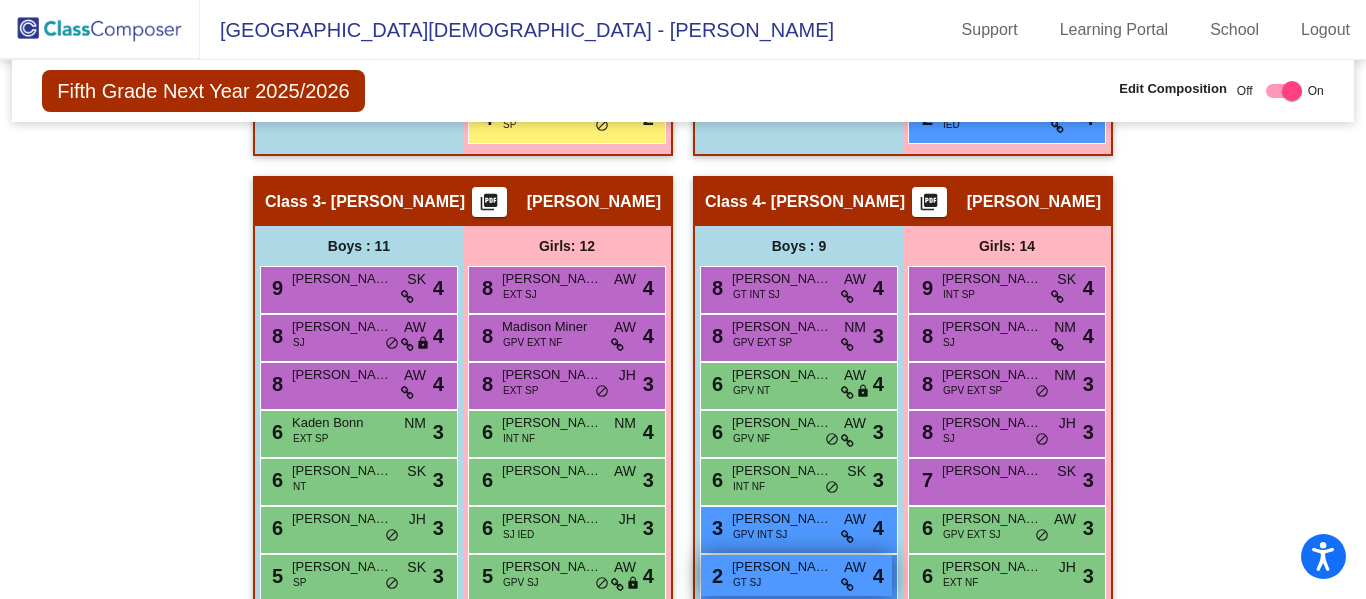 click on "2 Grant Stanton GT SJ AW lock do_not_disturb_alt 4" at bounding box center [796, 575] 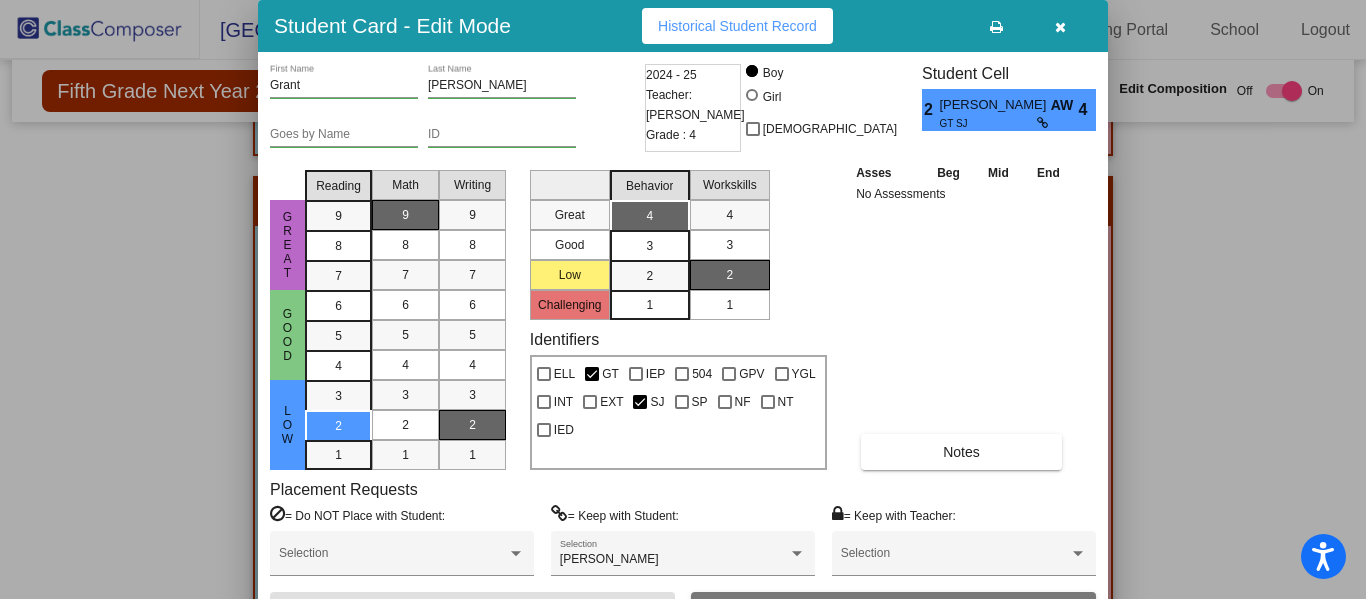 click at bounding box center (1060, 27) 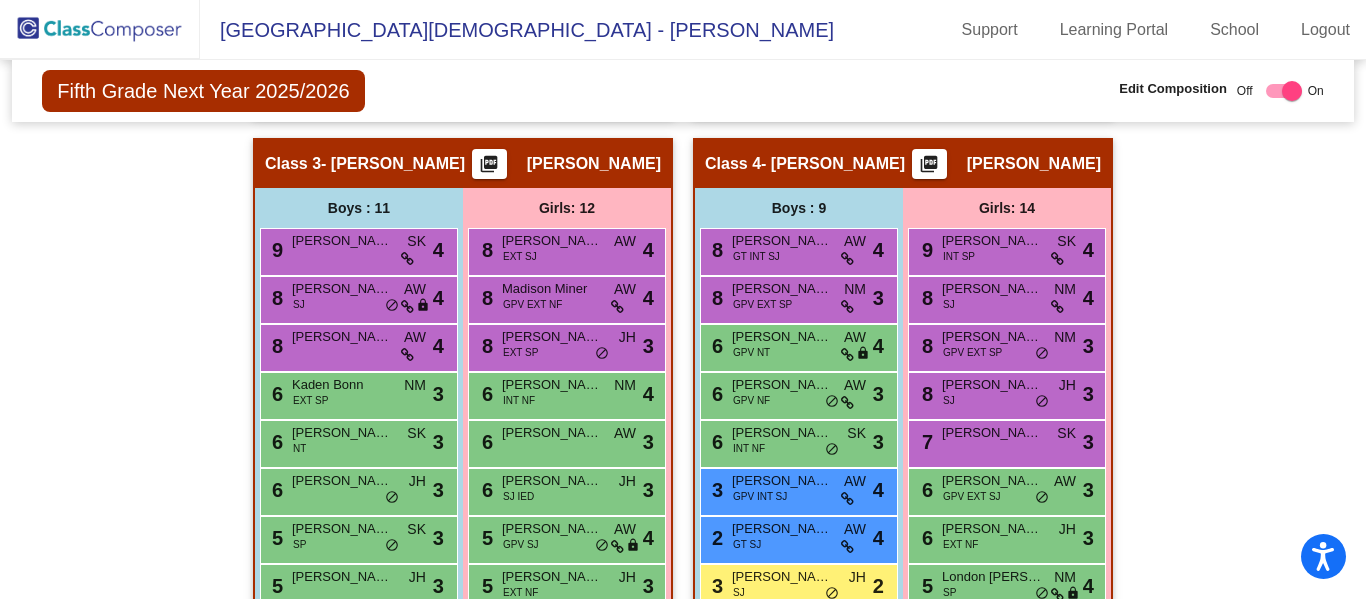 scroll, scrollTop: 1164, scrollLeft: 0, axis: vertical 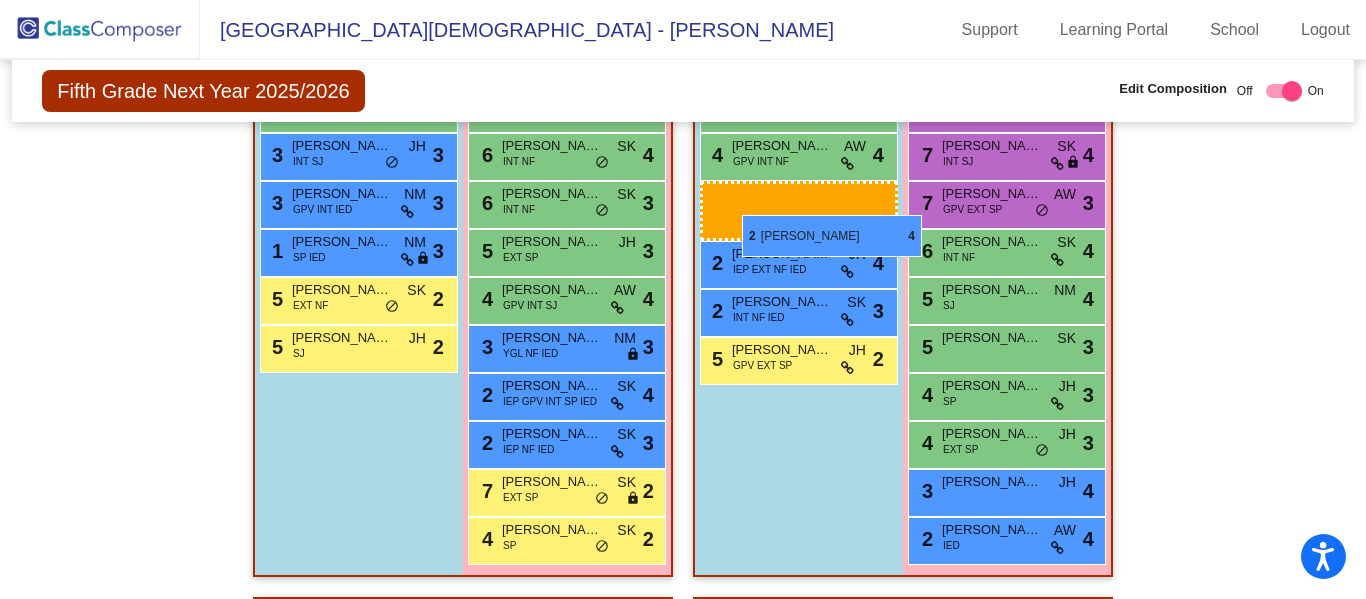 drag, startPoint x: 785, startPoint y: 535, endPoint x: 742, endPoint y: 215, distance: 322.87613 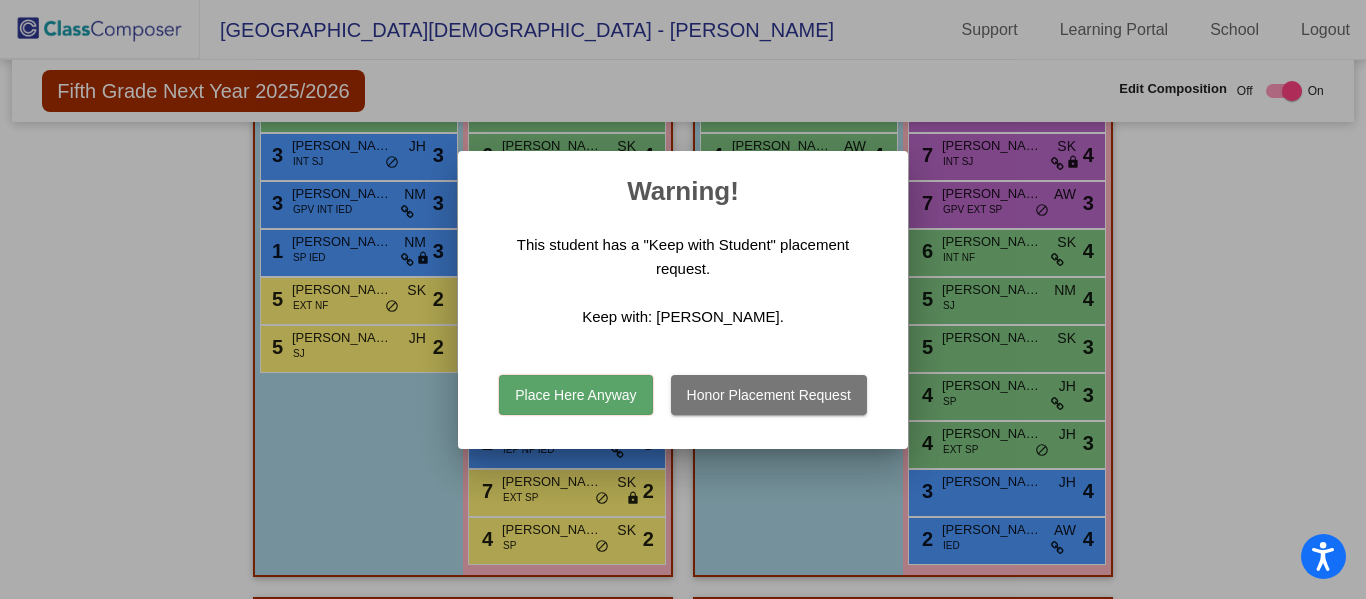 click on "Place Here Anyway" at bounding box center [575, 395] 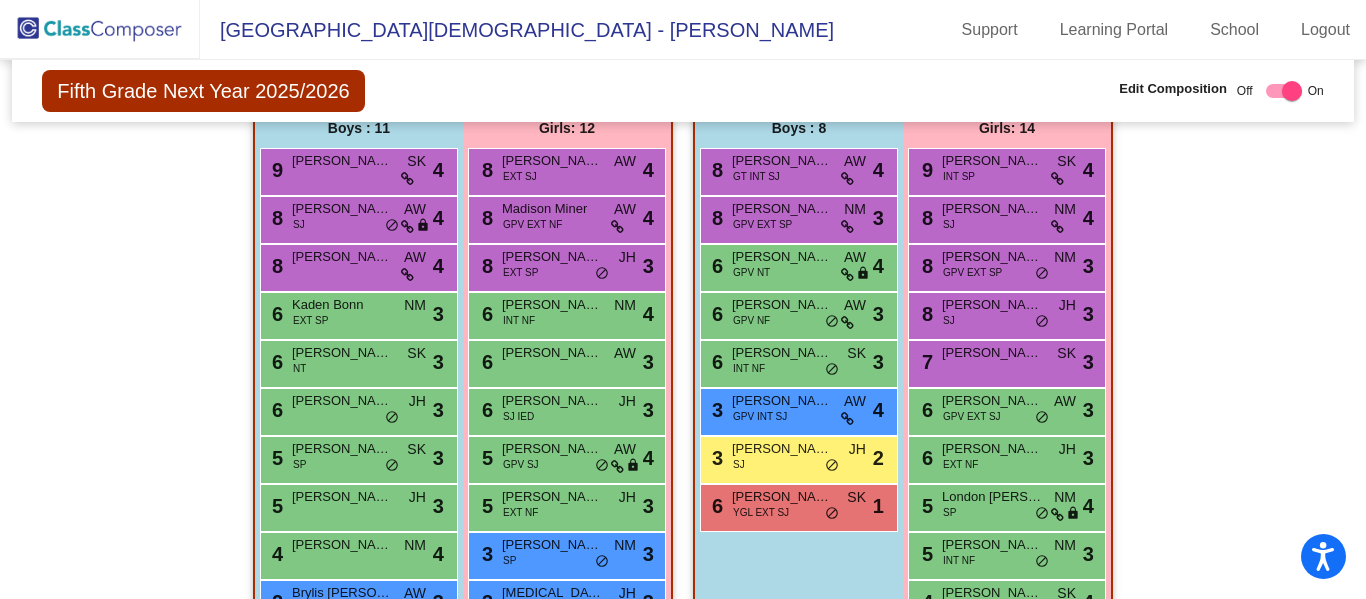scroll, scrollTop: 1259, scrollLeft: 0, axis: vertical 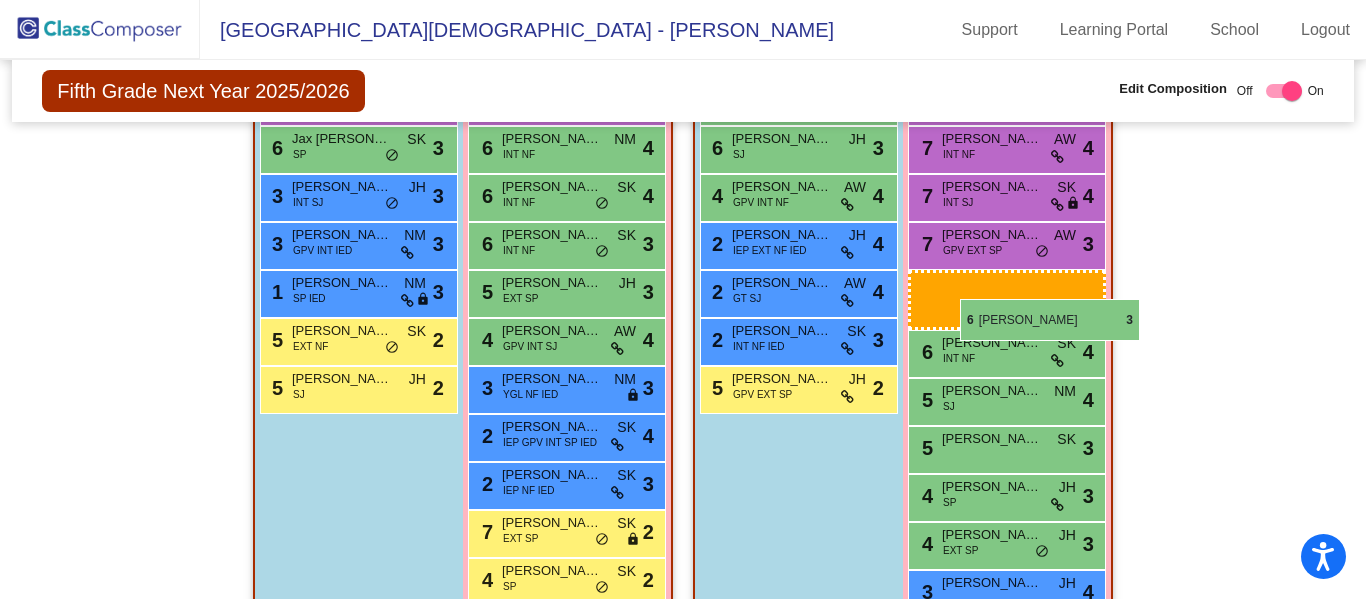 drag, startPoint x: 991, startPoint y: 411, endPoint x: 960, endPoint y: 299, distance: 116.21101 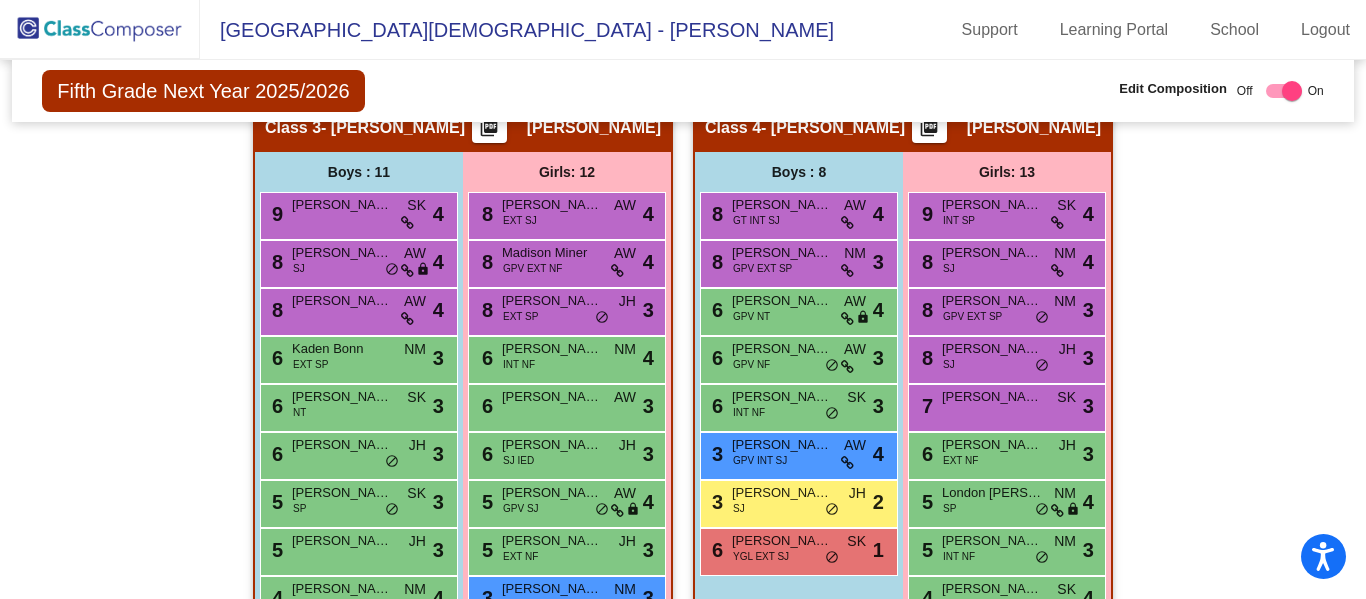 scroll, scrollTop: 1254, scrollLeft: 0, axis: vertical 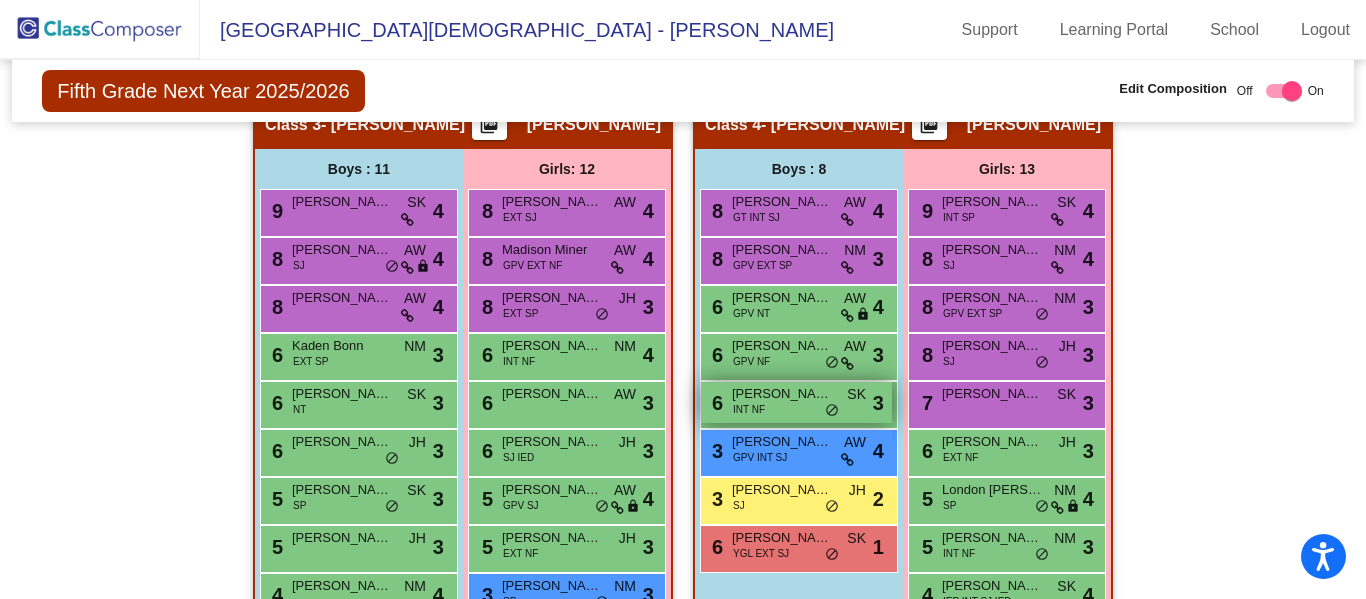 click on "Easton Baumgartner" at bounding box center (782, 394) 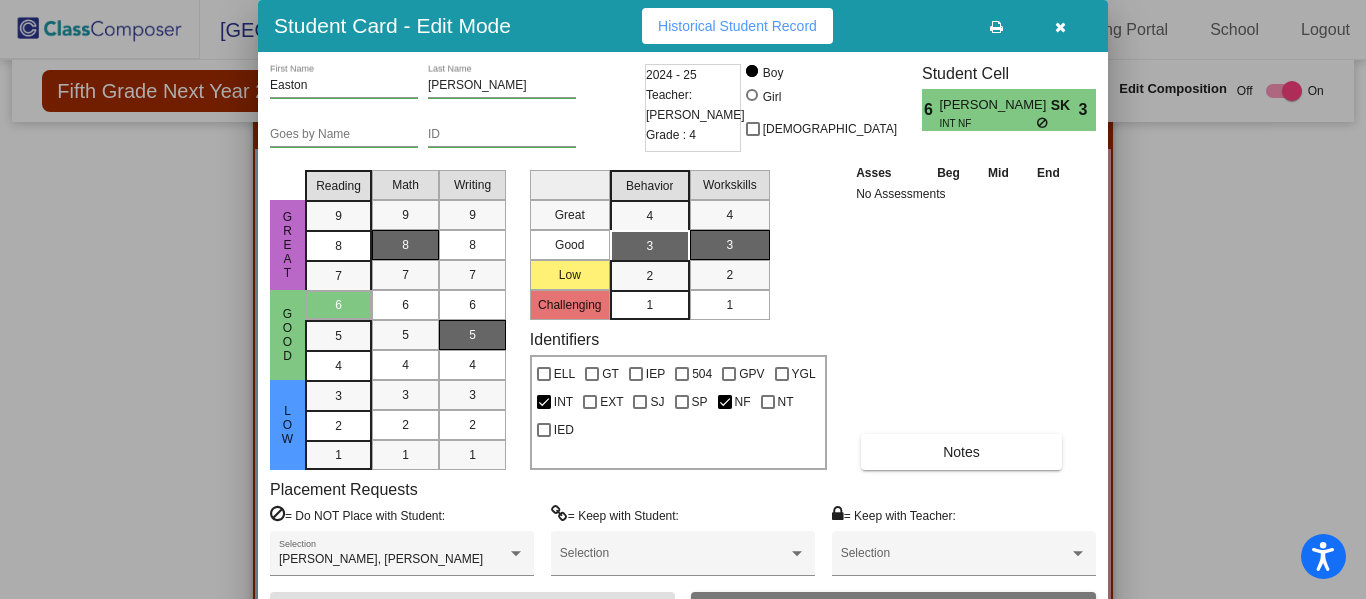 click at bounding box center (1060, 26) 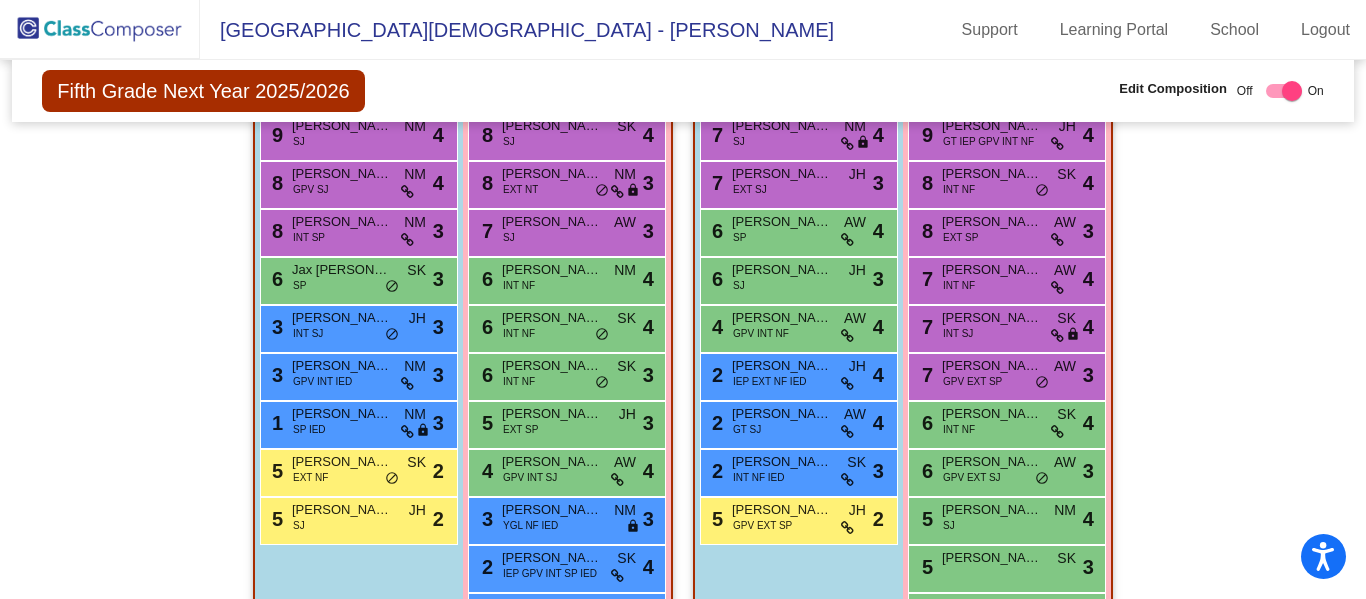 scroll, scrollTop: 537, scrollLeft: 0, axis: vertical 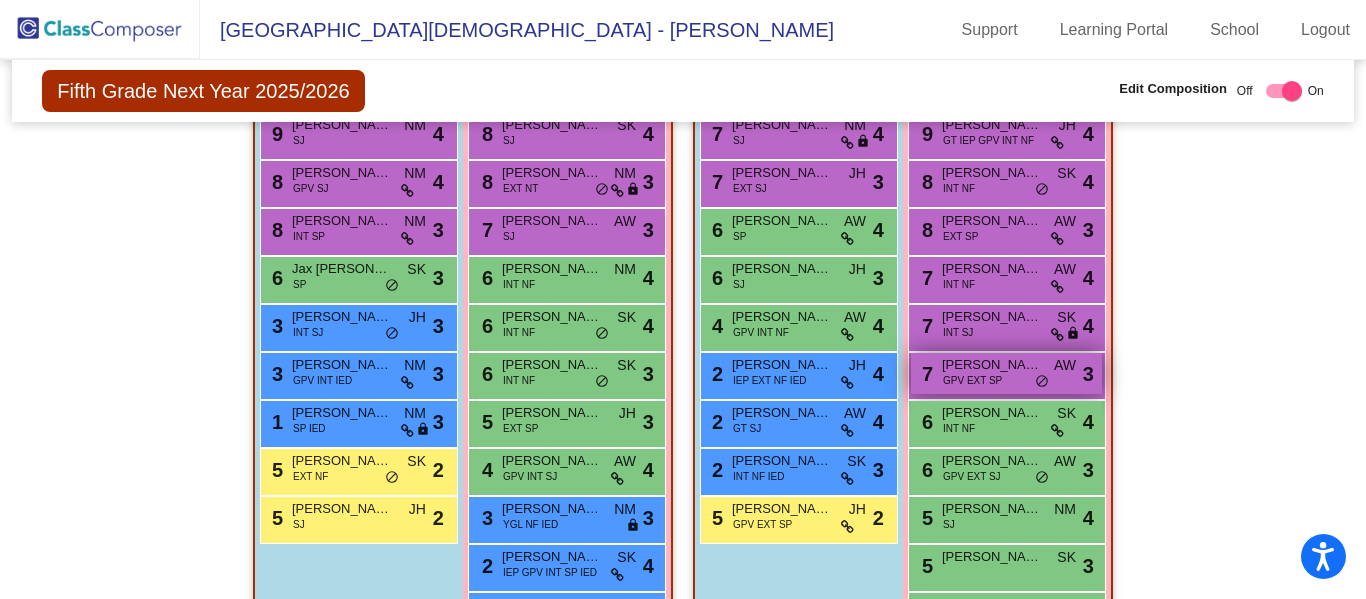 click on "AW" at bounding box center [1065, 365] 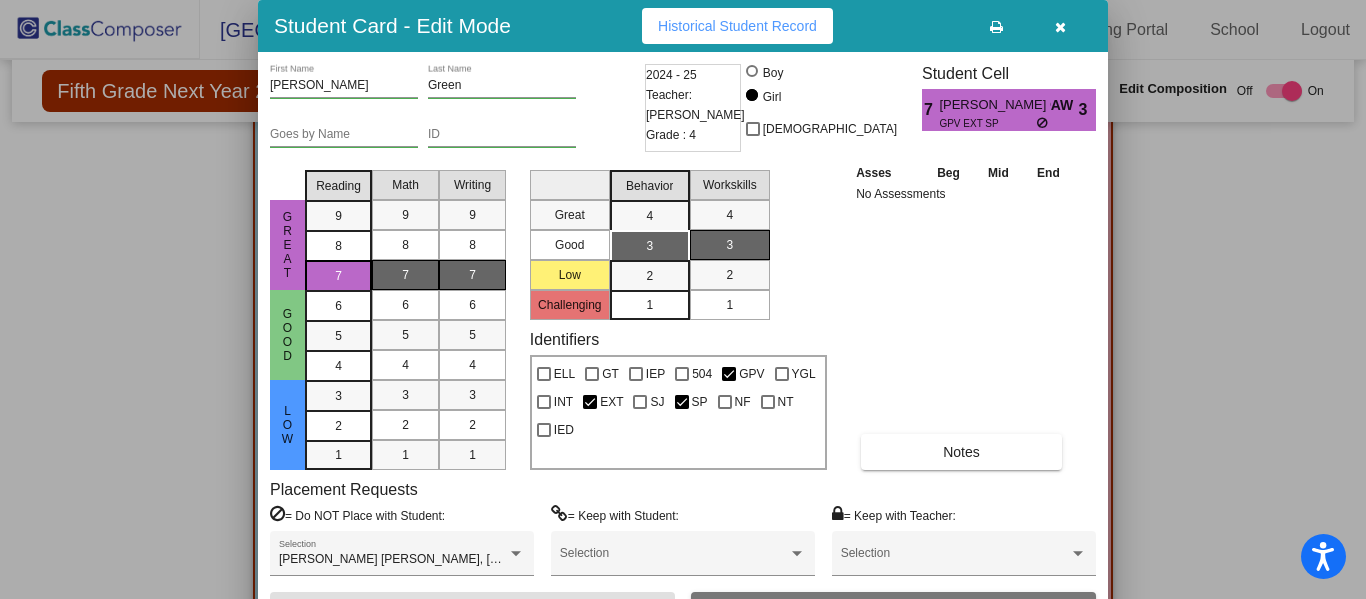 click at bounding box center (1060, 27) 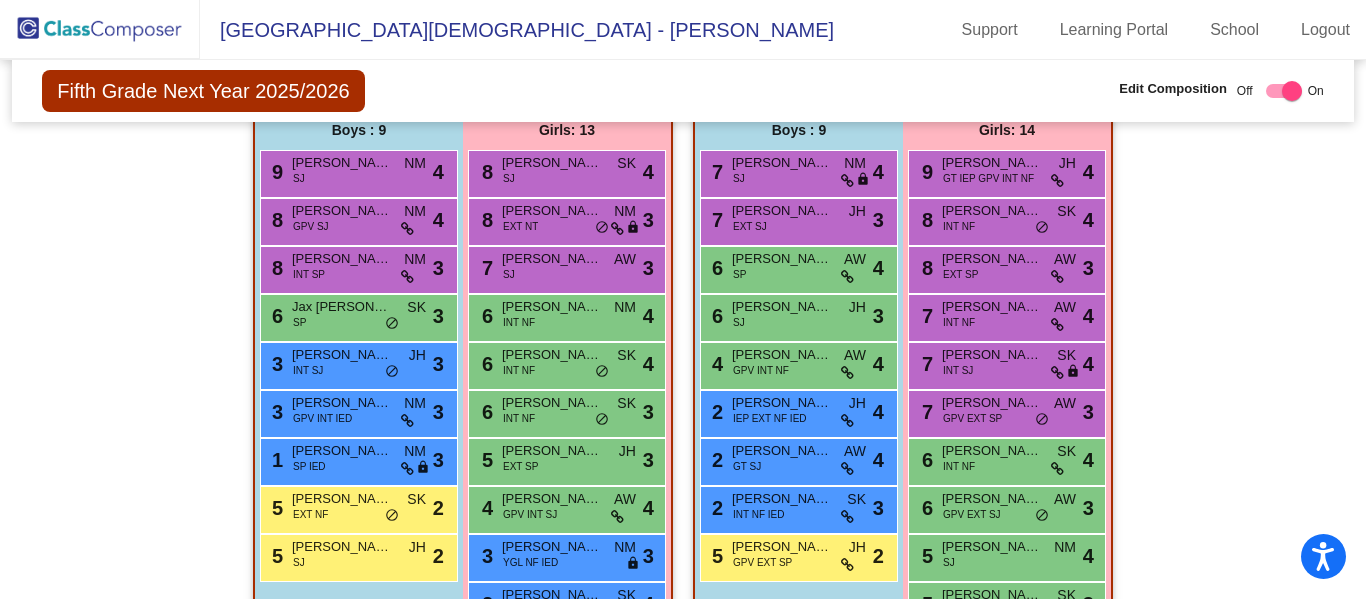 scroll, scrollTop: 494, scrollLeft: 0, axis: vertical 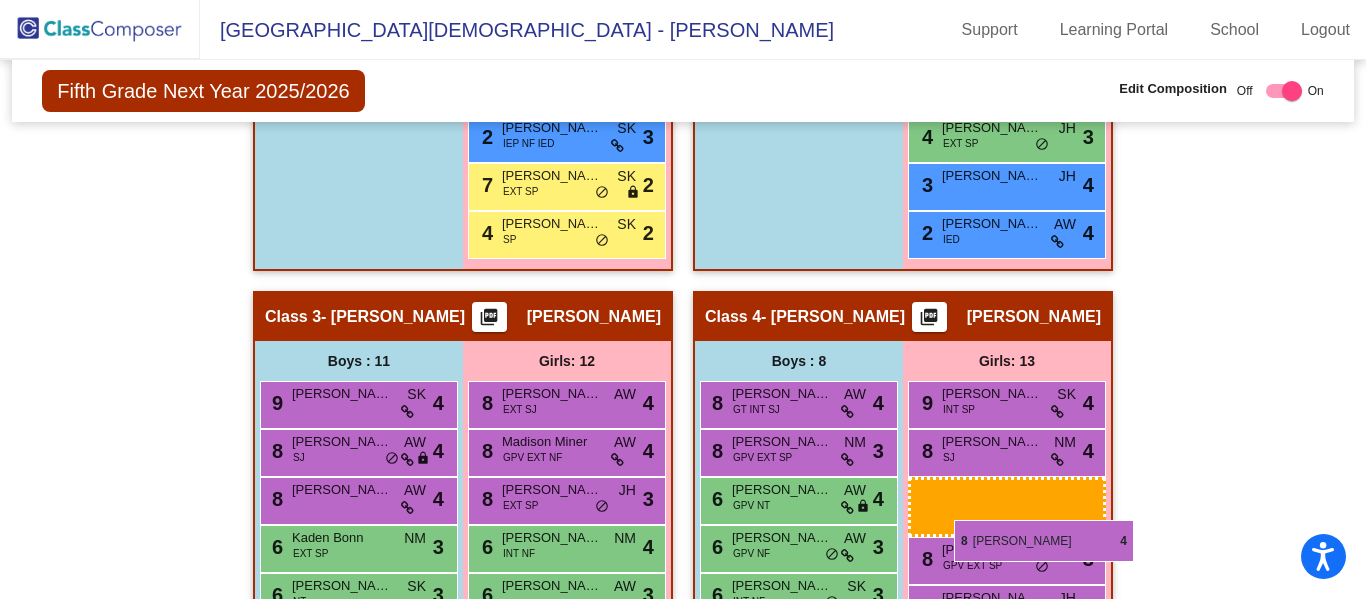 drag, startPoint x: 1023, startPoint y: 230, endPoint x: 953, endPoint y: 520, distance: 298.32867 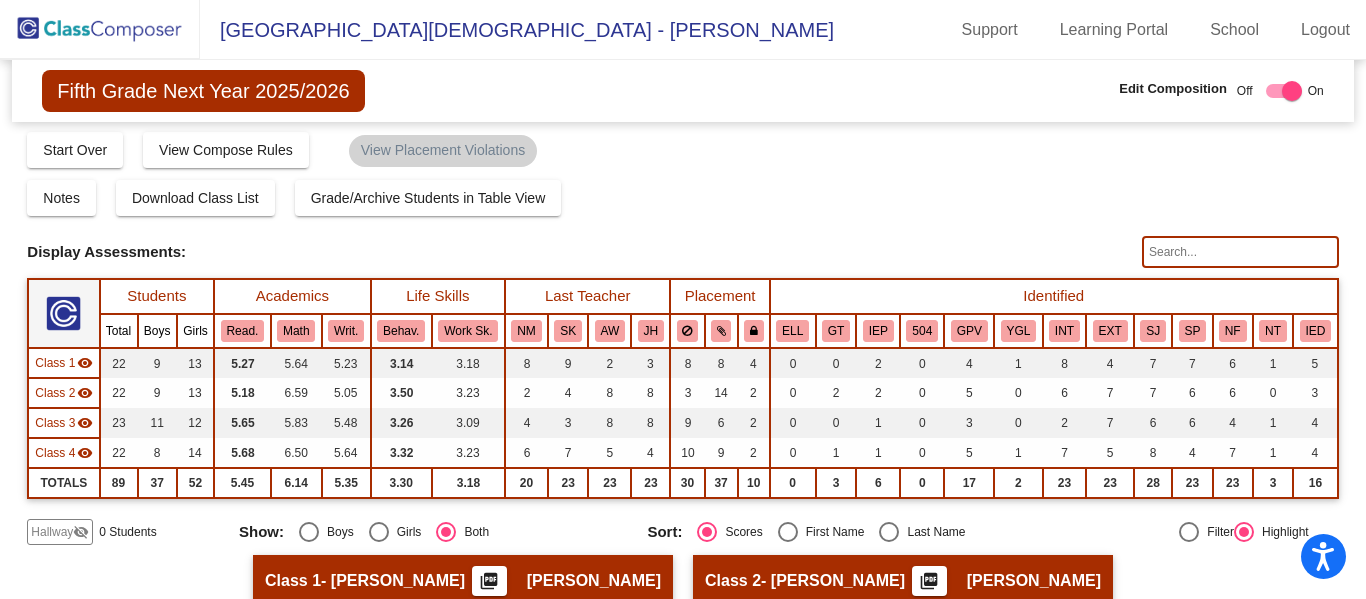 scroll, scrollTop: 8, scrollLeft: 0, axis: vertical 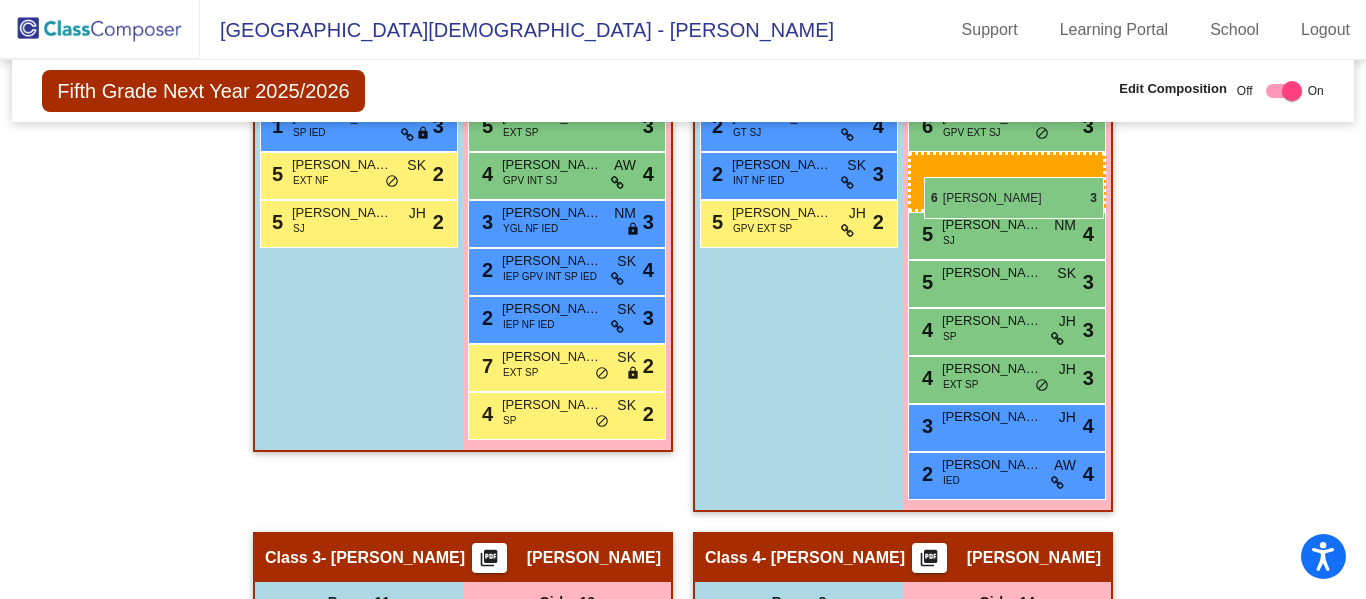 drag, startPoint x: 593, startPoint y: 387, endPoint x: 923, endPoint y: 177, distance: 391.15213 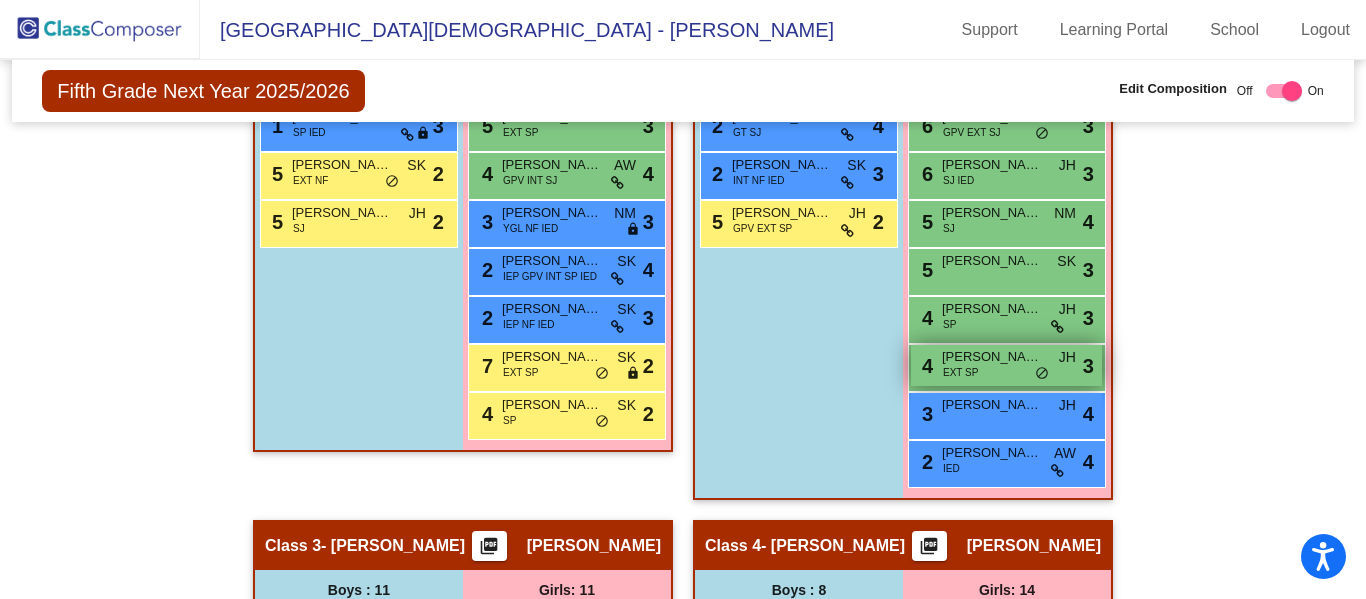 click on "4 Reagan Epstein EXT SP JH lock do_not_disturb_alt 3" at bounding box center (1006, 365) 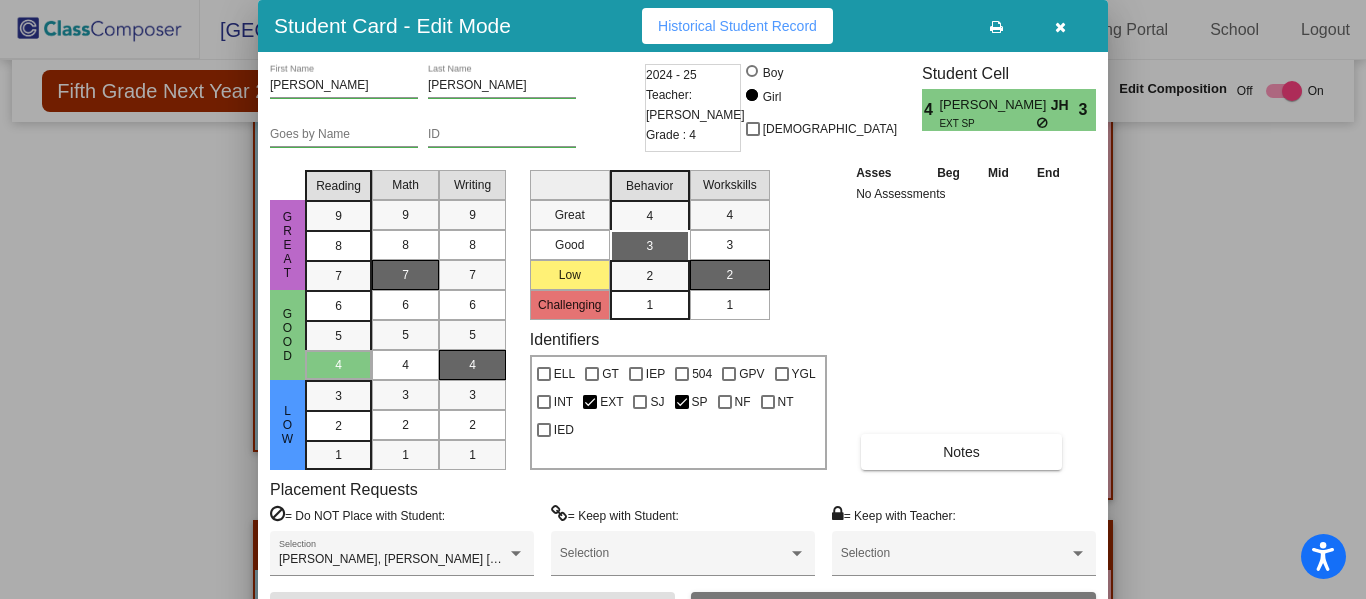 click at bounding box center [1060, 26] 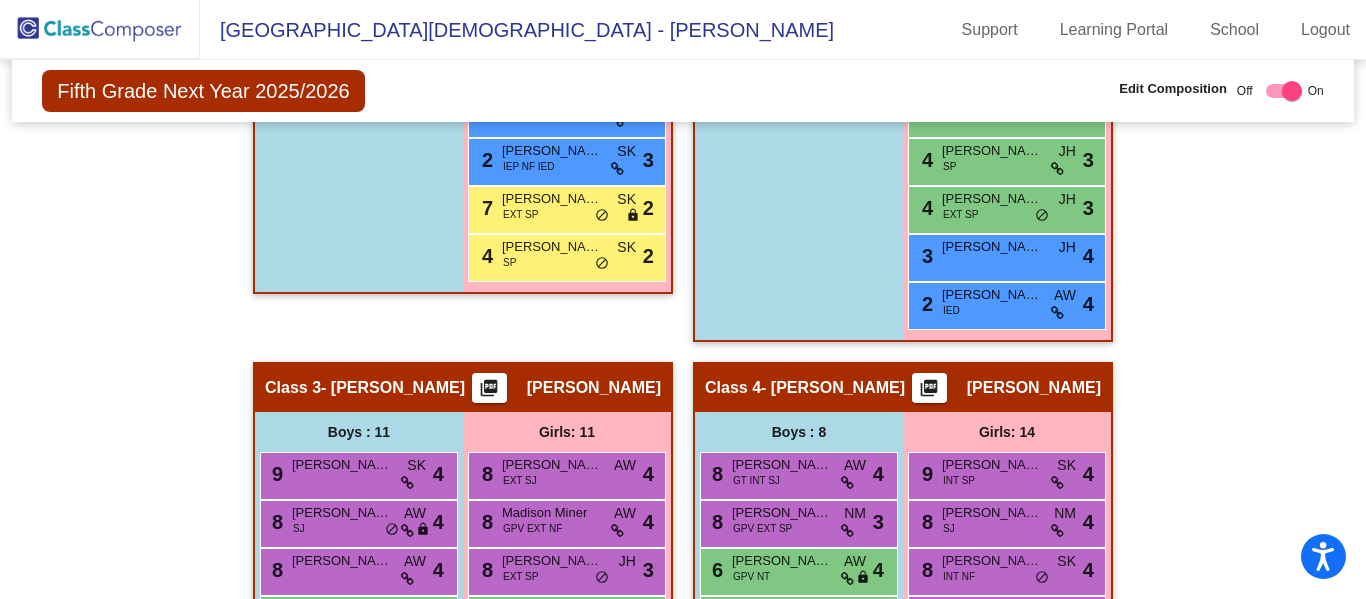 scroll, scrollTop: 1002, scrollLeft: 0, axis: vertical 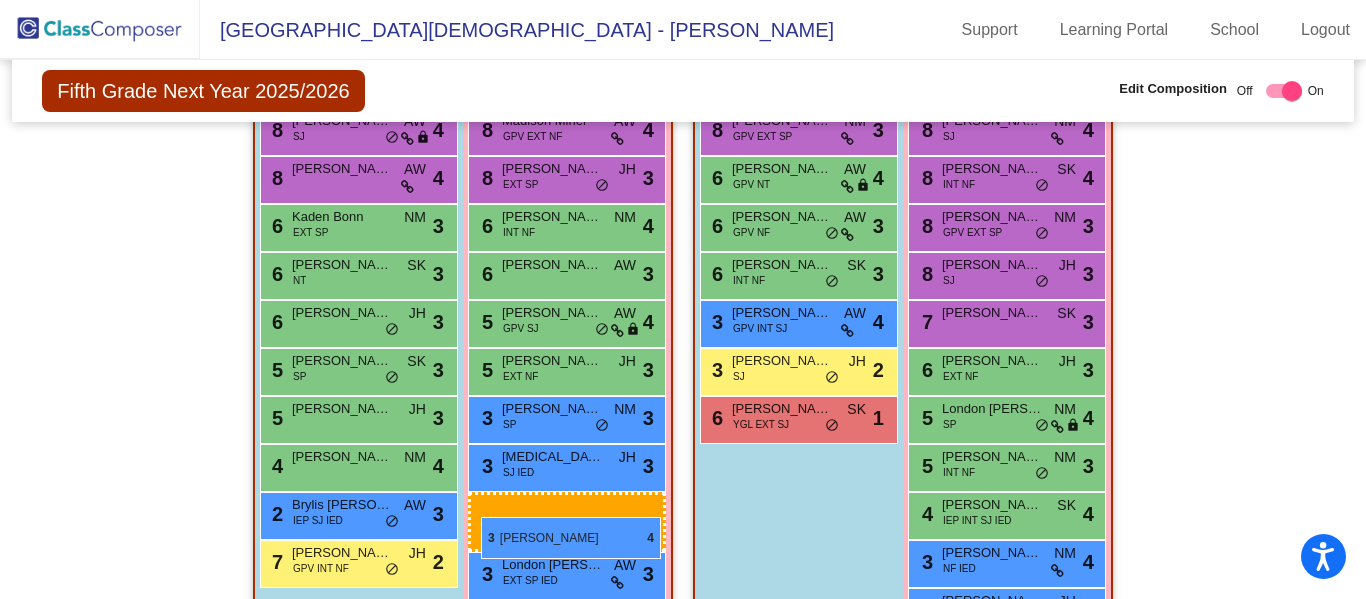 drag, startPoint x: 977, startPoint y: 388, endPoint x: 481, endPoint y: 517, distance: 512.50073 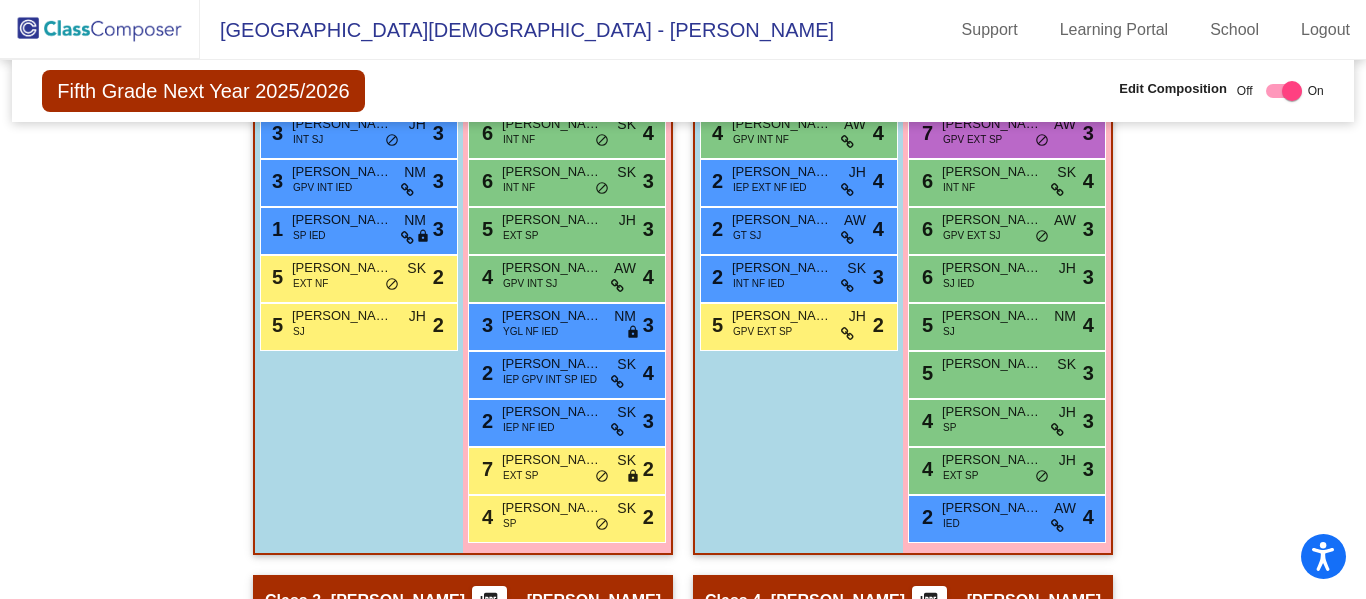 scroll, scrollTop: 714, scrollLeft: 0, axis: vertical 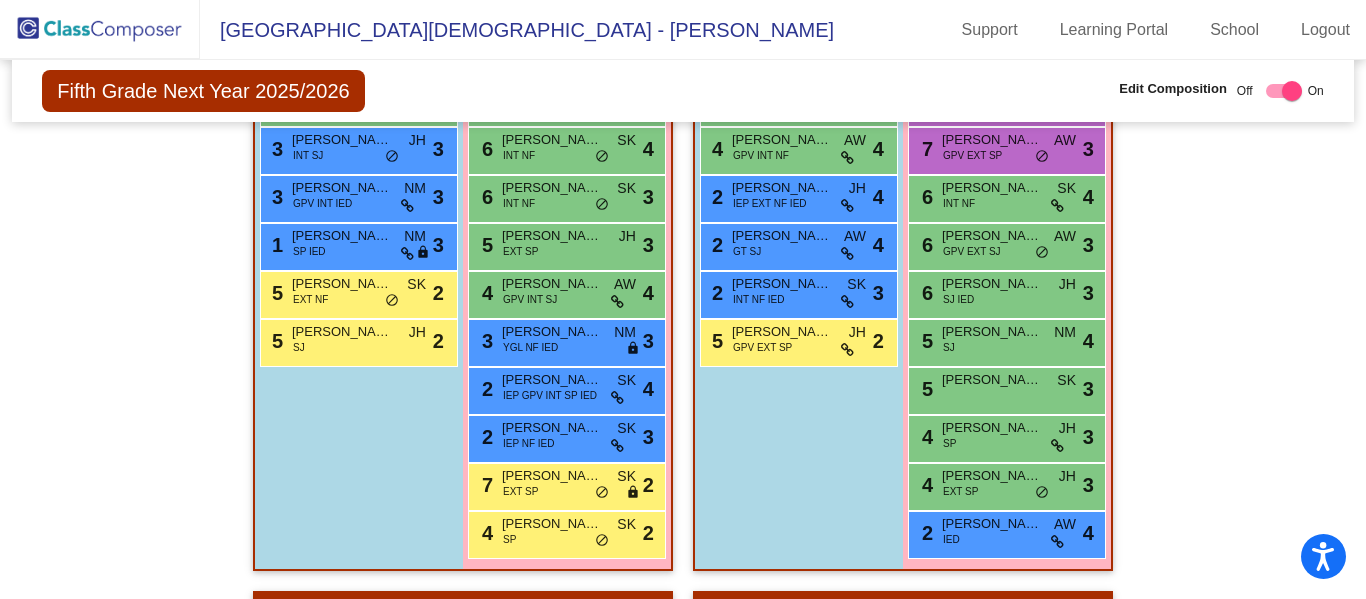 click on "Boys : 9  7 Luke Tyner SJ NM lock do_not_disturb_alt 4 7 Austin Cuprisin EXT SJ JH lock do_not_disturb_alt 3 6 Hunter Sandersen SP AW lock do_not_disturb_alt 4 6 Liam Noble SJ JH lock do_not_disturb_alt 3 4 Andrew Albright GPV INT NF AW lock do_not_disturb_alt 4 2 Anthony Whisler IEP EXT NF IED JH lock do_not_disturb_alt 4 2 Grant Stanton GT SJ AW lock do_not_disturb_alt 4 2 Quinn Sturgis INT NF IED SK lock do_not_disturb_alt 3 5 Luka Maier-Gagliard GPV EXT SP JH lock do_not_disturb_alt 2" at bounding box center (0, 0) 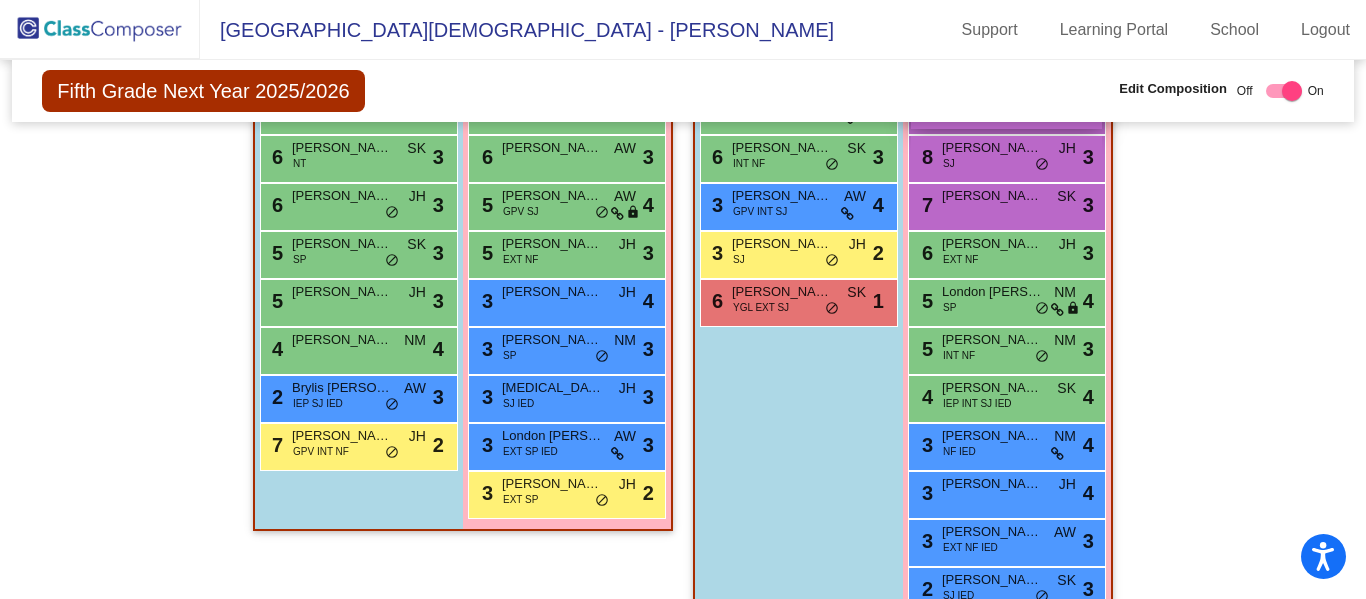 scroll, scrollTop: 1440, scrollLeft: 0, axis: vertical 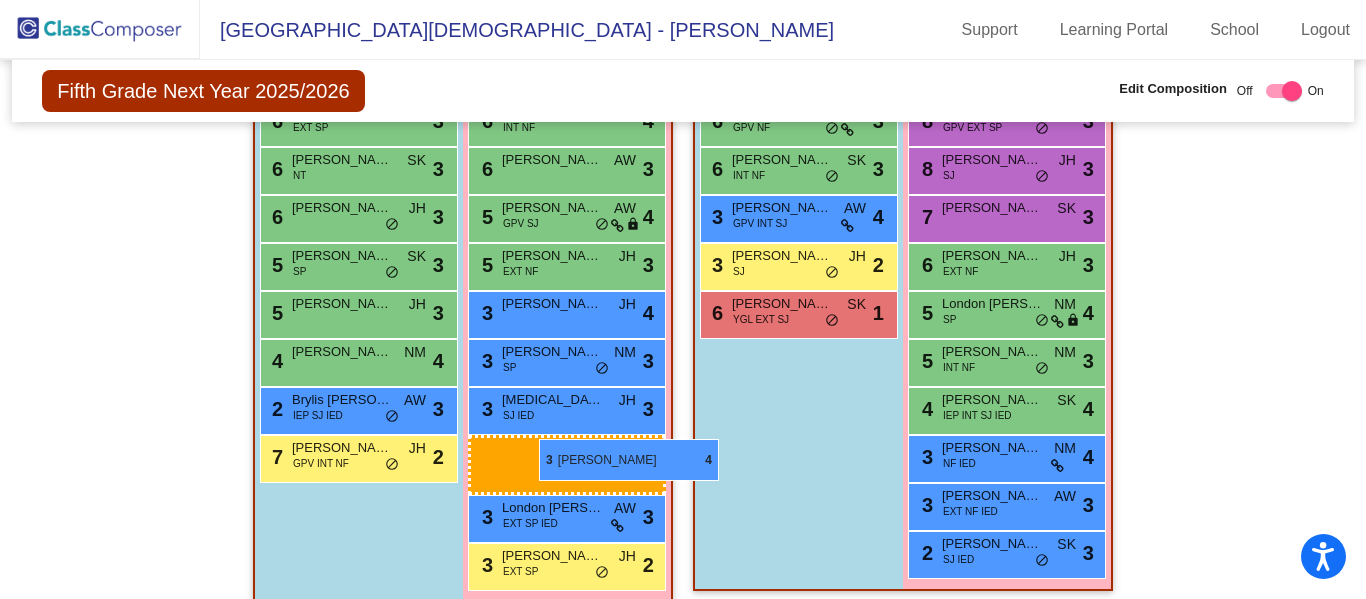 drag, startPoint x: 1052, startPoint y: 506, endPoint x: 539, endPoint y: 440, distance: 517.2282 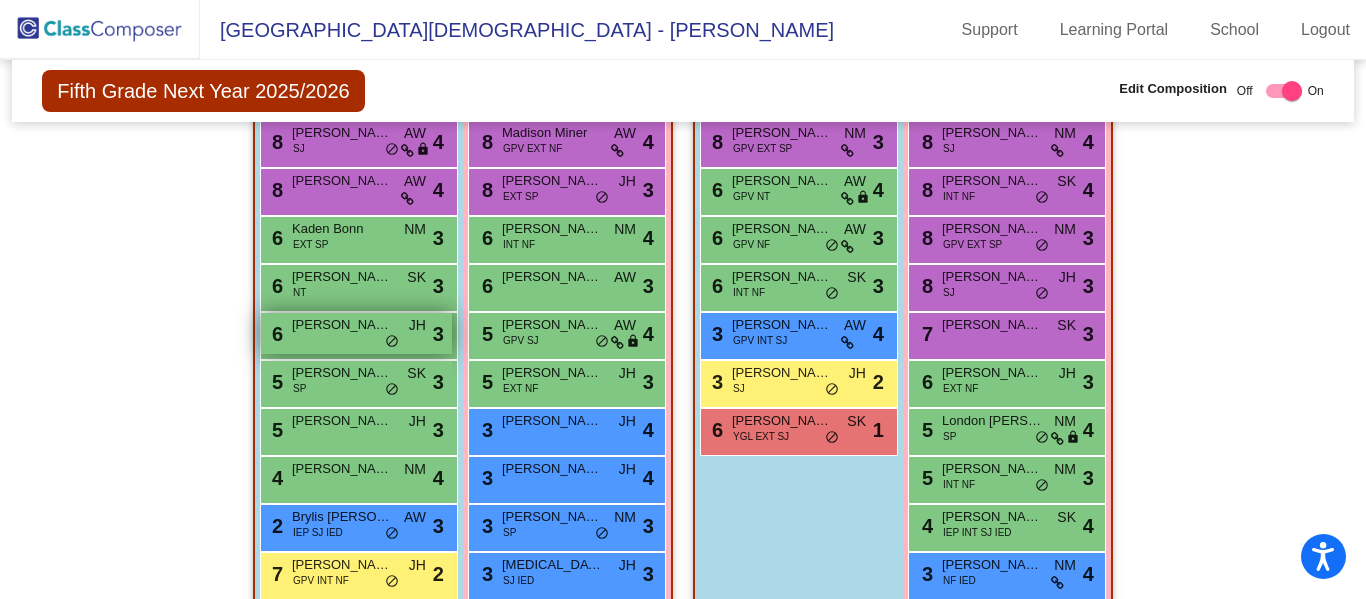 scroll, scrollTop: 1324, scrollLeft: 0, axis: vertical 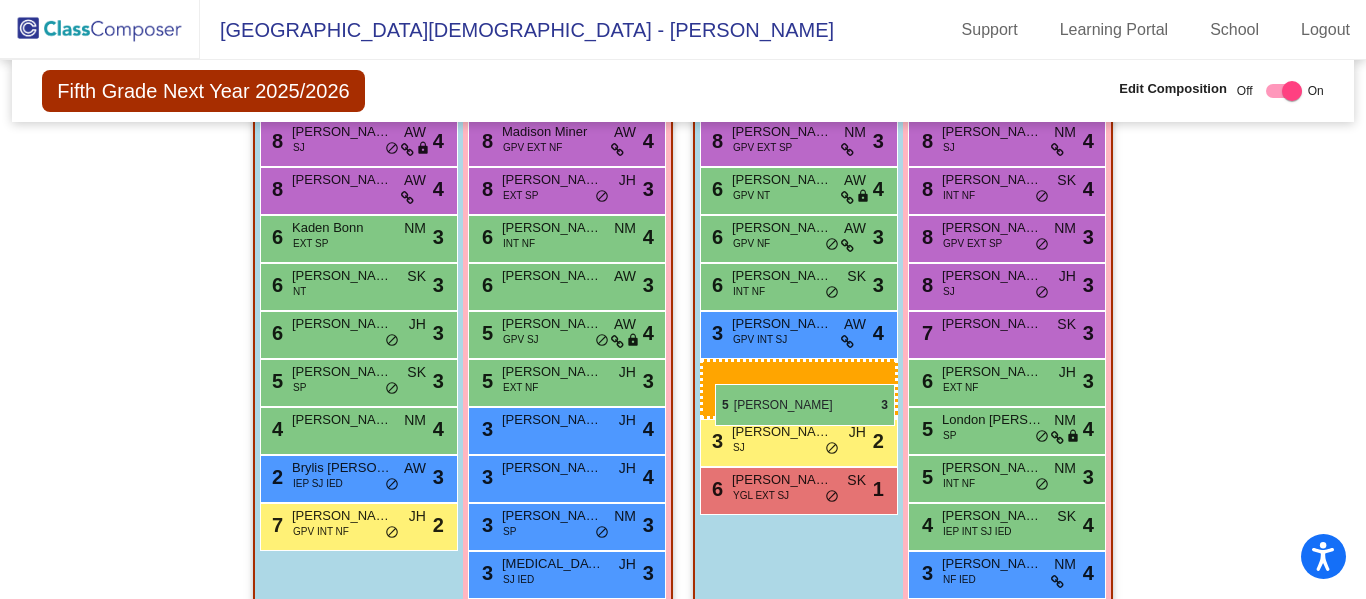 drag, startPoint x: 388, startPoint y: 424, endPoint x: 715, endPoint y: 384, distance: 329.4374 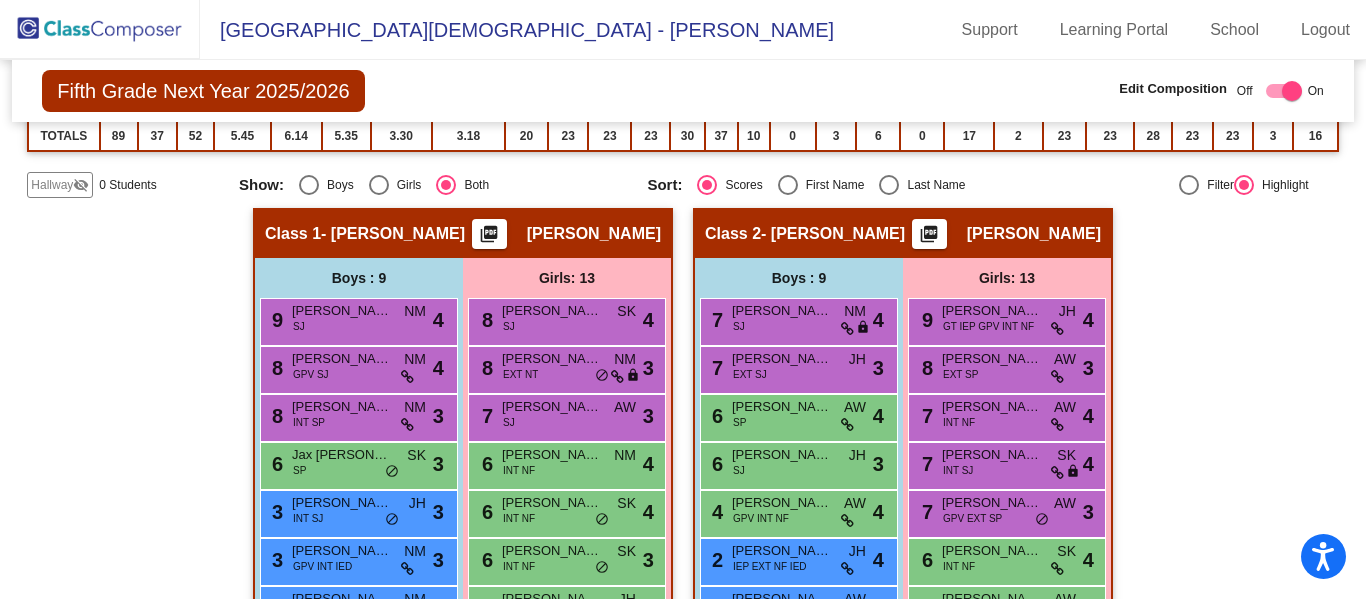 scroll, scrollTop: 0, scrollLeft: 0, axis: both 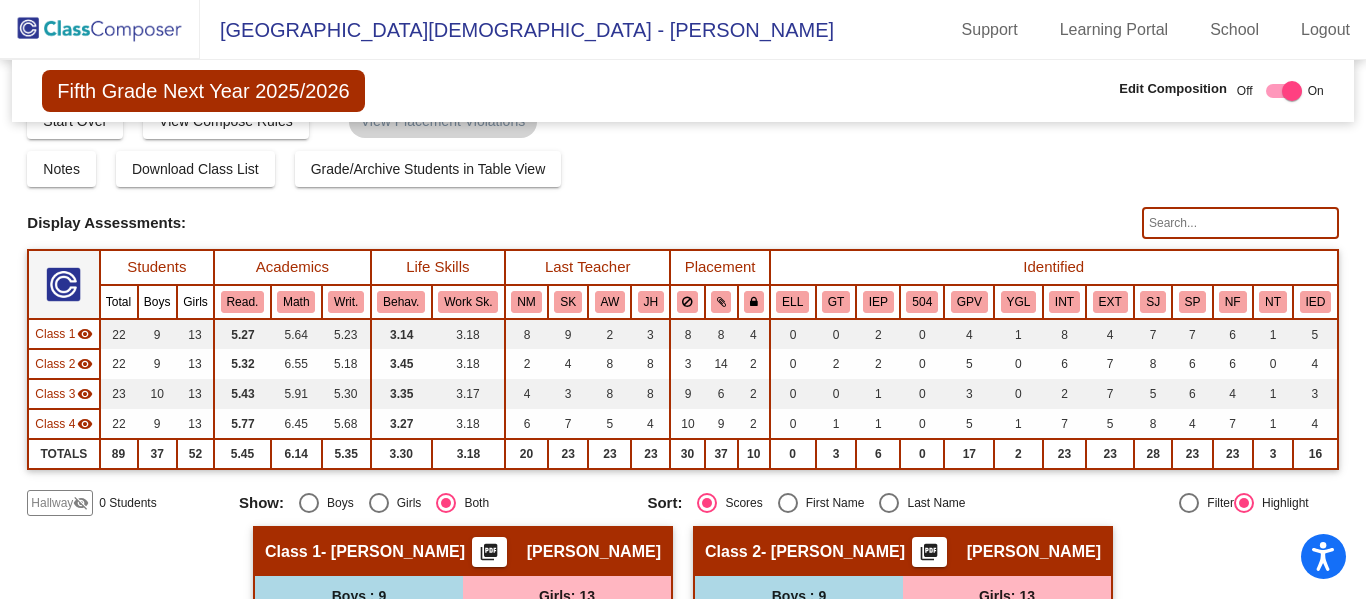click on "Hallway   - Hallway Class  picture_as_pdf  Add Student  First Name Last Name Student Id  (Recommended)   Boy   Girl   Non Binary Add Close  Boys : 0    No Students   Girls: 0   No Students   Class 1   - Walker  picture_as_pdf Nikki Walker  Add Student  First Name Last Name Student Id  (Recommended)   Boy   Girl   Non Binary Add Close  Boys : 9  9 Jacobo Perez SJ NM lock do_not_disturb_alt 4 8 Ryder Bjork GPV SJ NM lock do_not_disturb_alt 4 8 Jude Thomas INT SP NM lock do_not_disturb_alt 3 6 Jax Flanigan SP SK lock do_not_disturb_alt 3 3 Carsten Taranto INT SJ JH lock do_not_disturb_alt 3 3 Jackson Coberly GPV INT IED NM lock do_not_disturb_alt 3 1 Wyatt Bachman SP IED NM lock do_not_disturb_alt 3 5 Jordan Gebhardt EXT NF SK lock do_not_disturb_alt 2 5 Max Tucker SJ JH lock do_not_disturb_alt 2 Girls: 13 8 Lillian Appleby SJ SK lock do_not_disturb_alt 4 8 Emilia Morse EXT NT NM lock do_not_disturb_alt 3 7 Grace Stoole SJ AW lock do_not_disturb_alt 3 6 Aleyna Garrett INT NF NM lock do_not_disturb_alt 4 6" 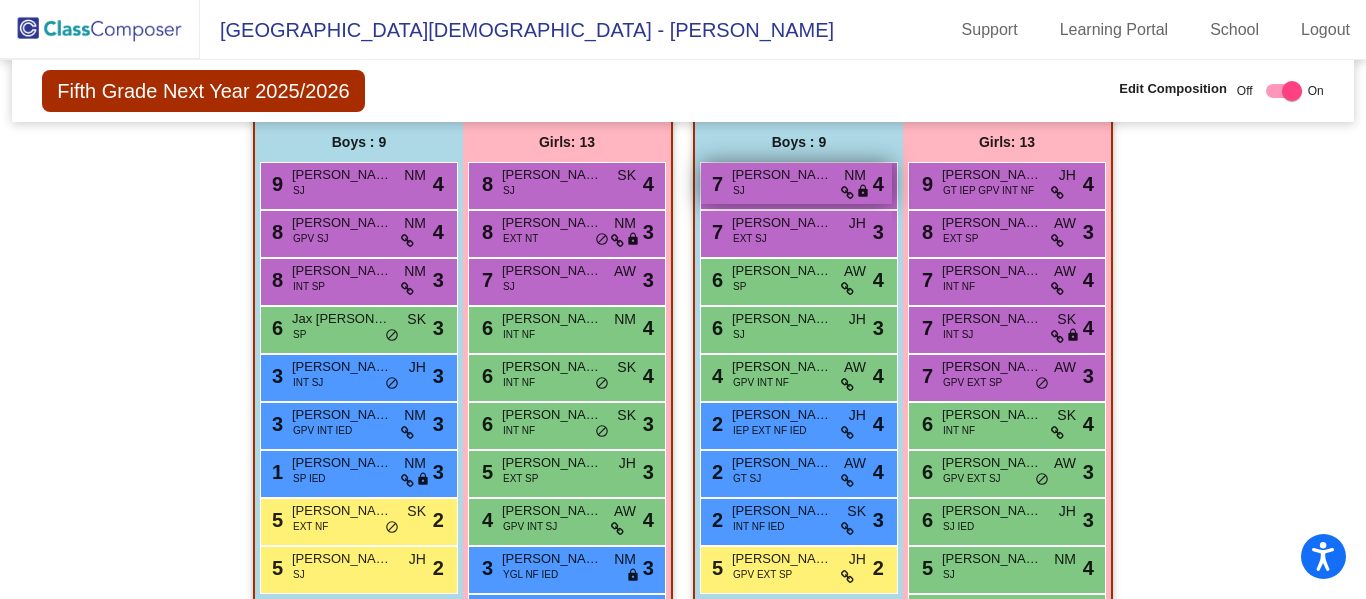 scroll, scrollTop: 481, scrollLeft: 0, axis: vertical 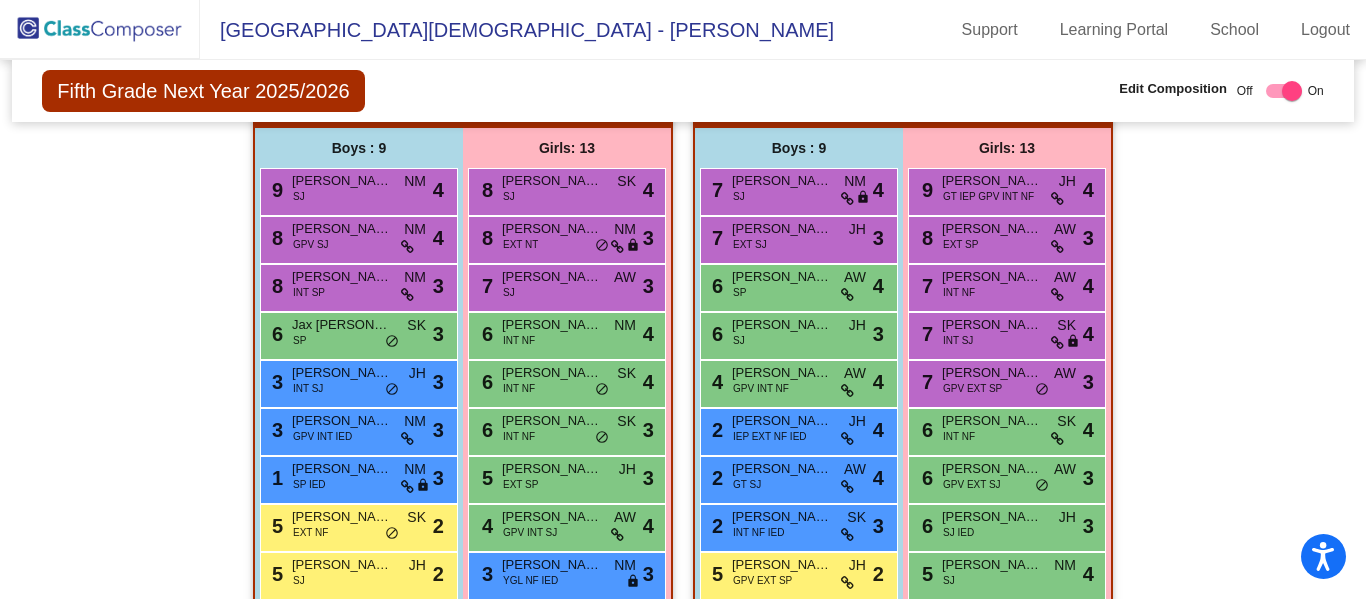 click 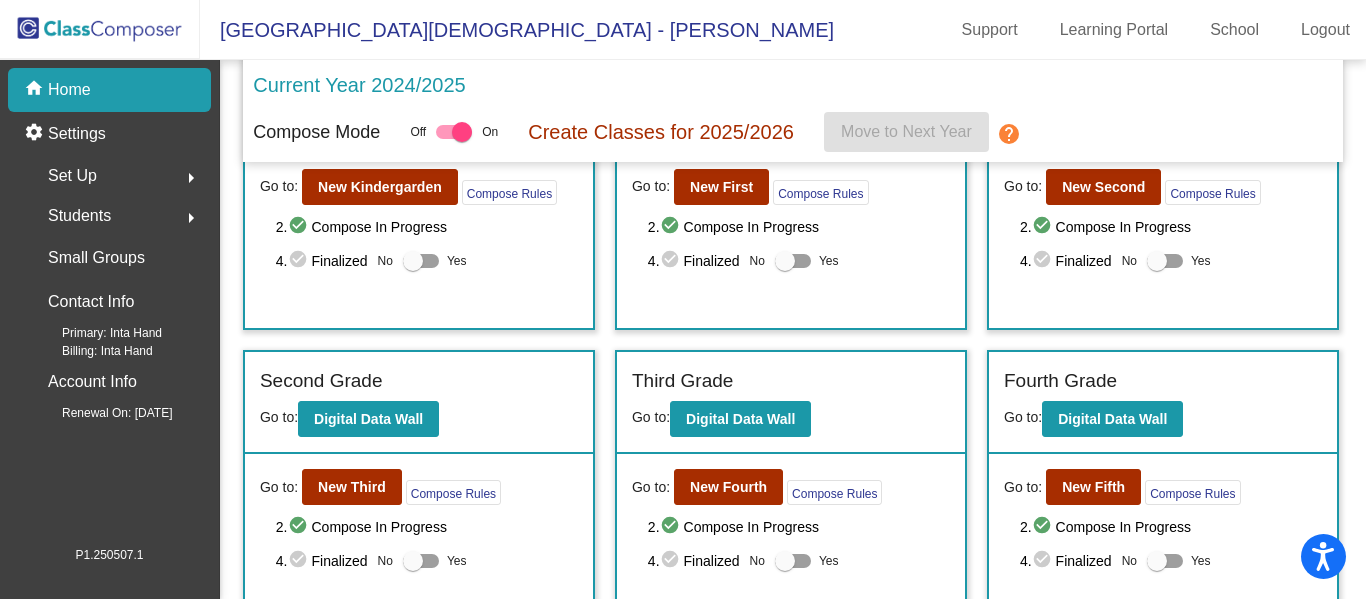 scroll, scrollTop: 152, scrollLeft: 0, axis: vertical 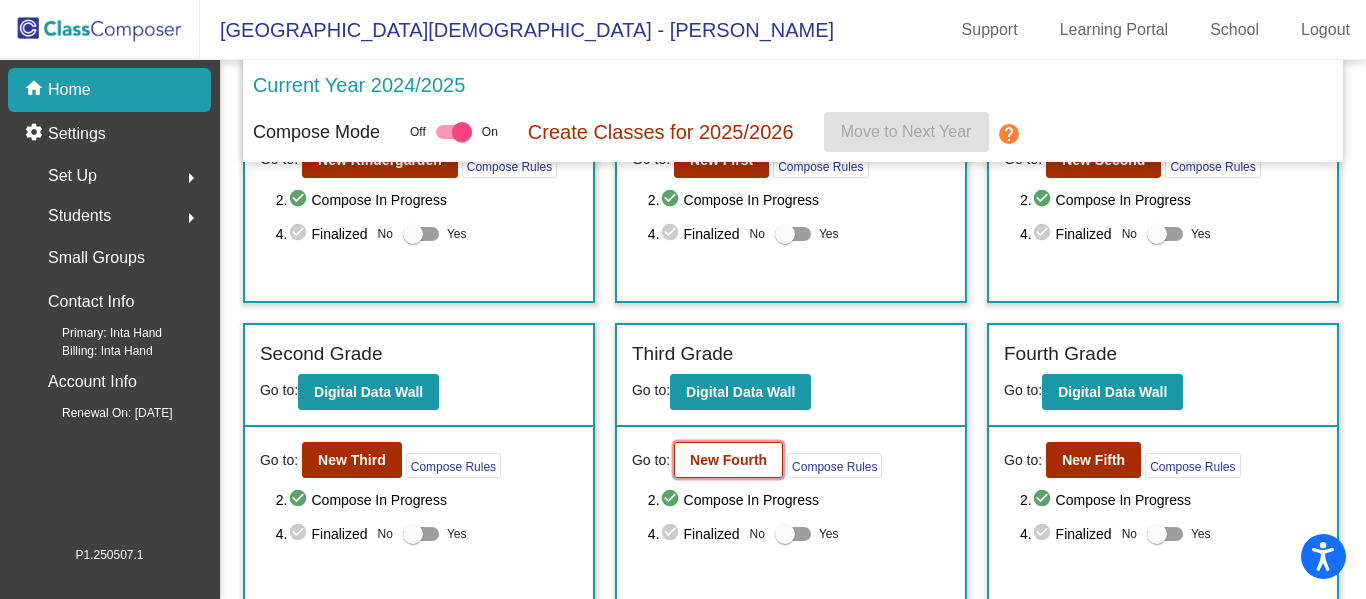 click on "New Fourth" 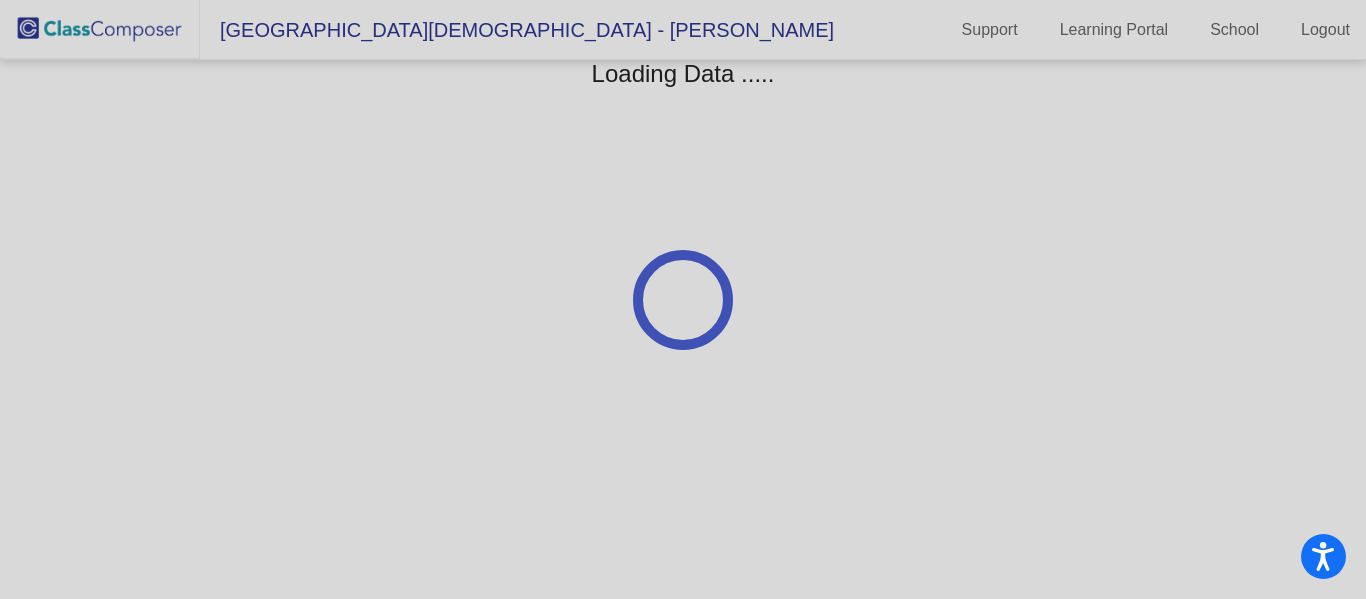 scroll, scrollTop: 0, scrollLeft: 0, axis: both 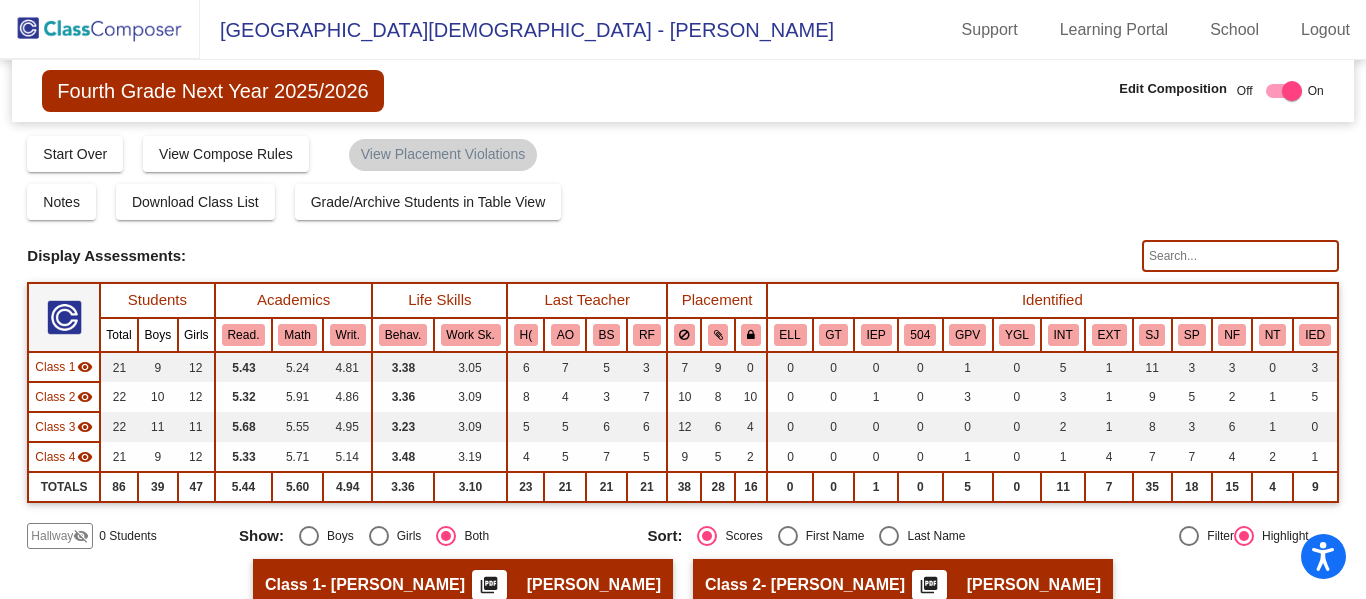 click 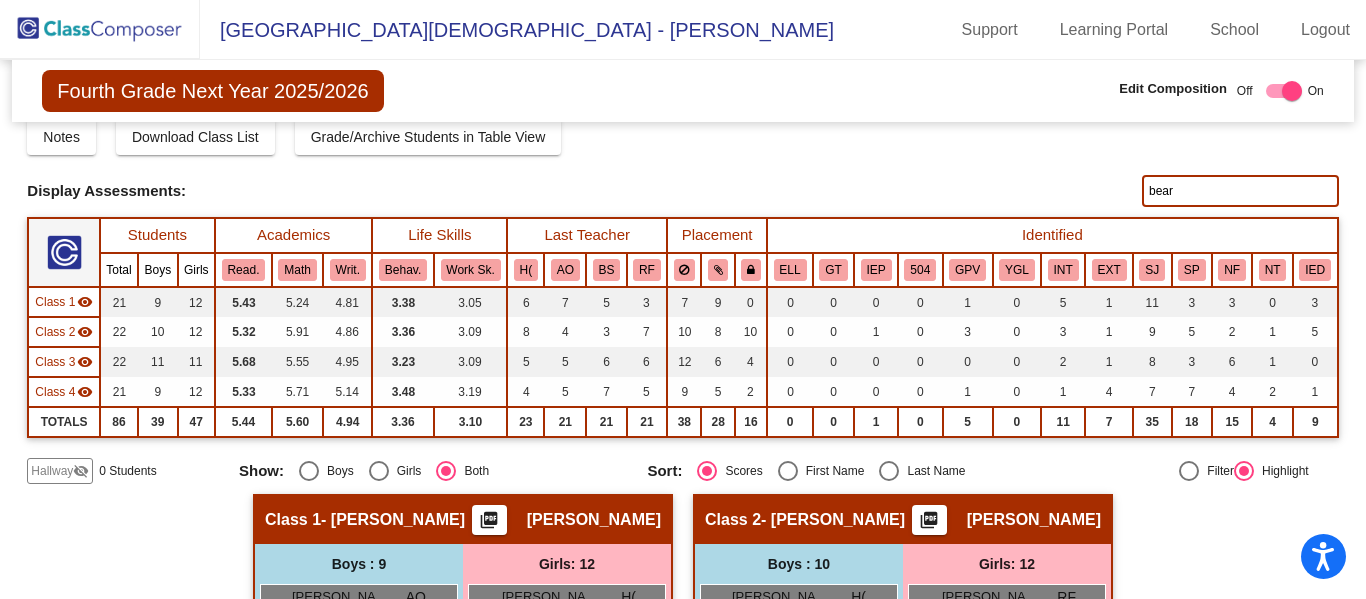 scroll, scrollTop: 0, scrollLeft: 0, axis: both 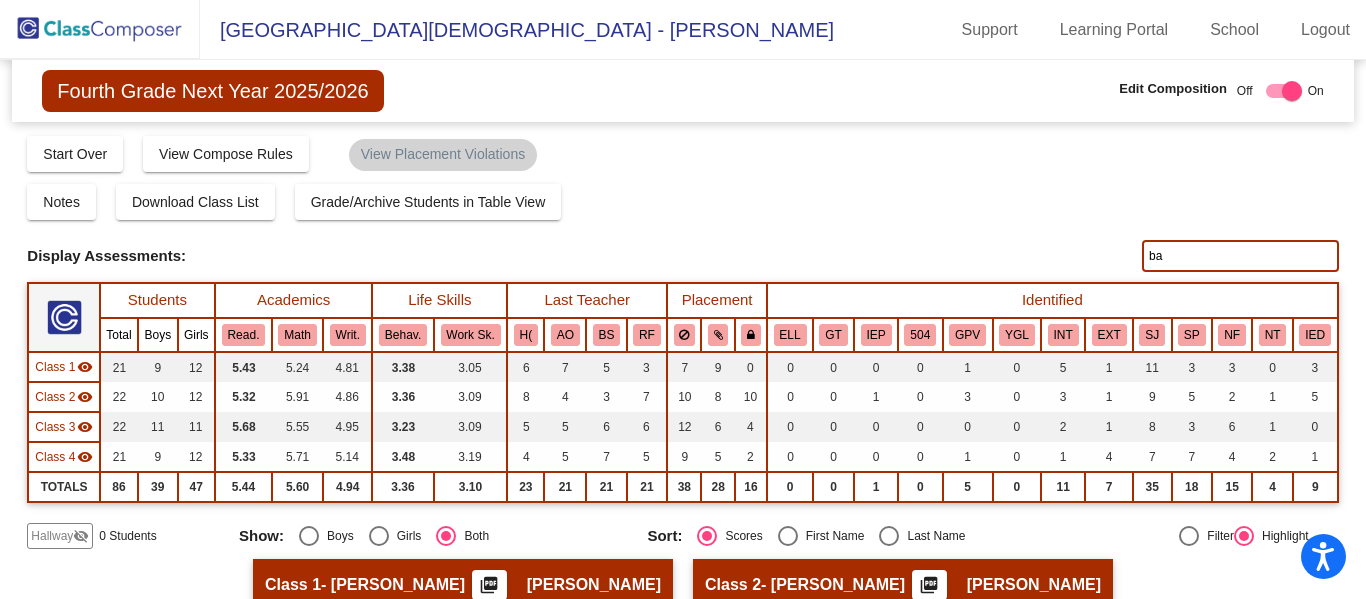 type on "bar" 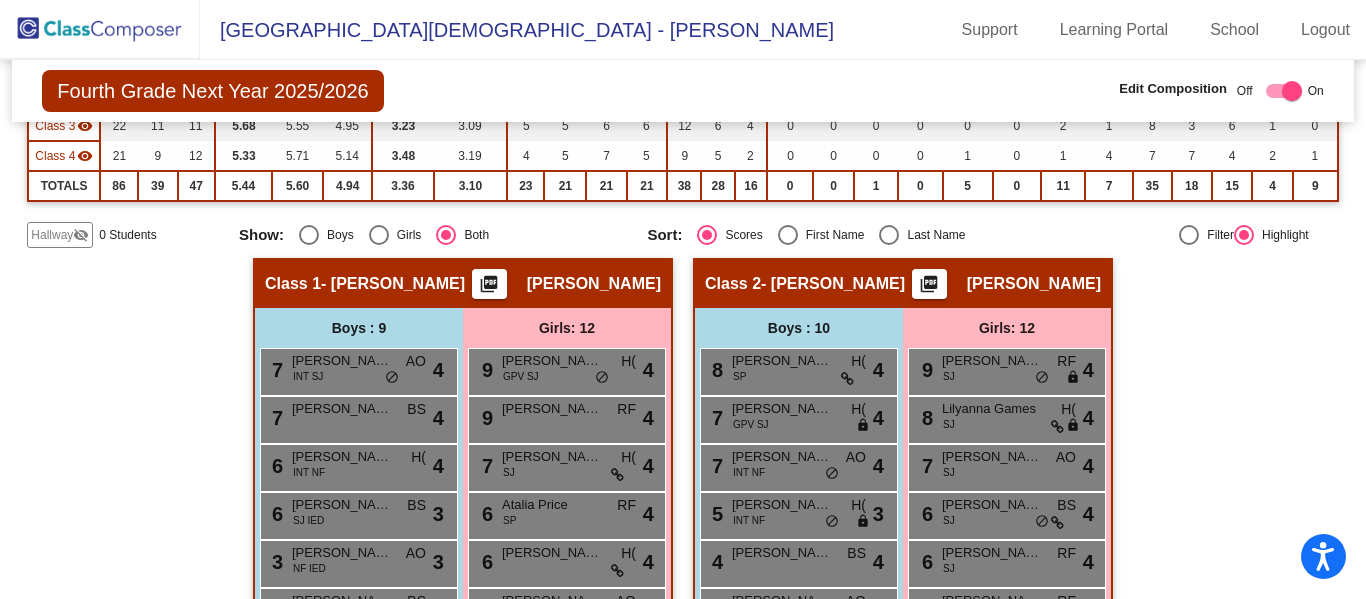 scroll, scrollTop: 0, scrollLeft: 0, axis: both 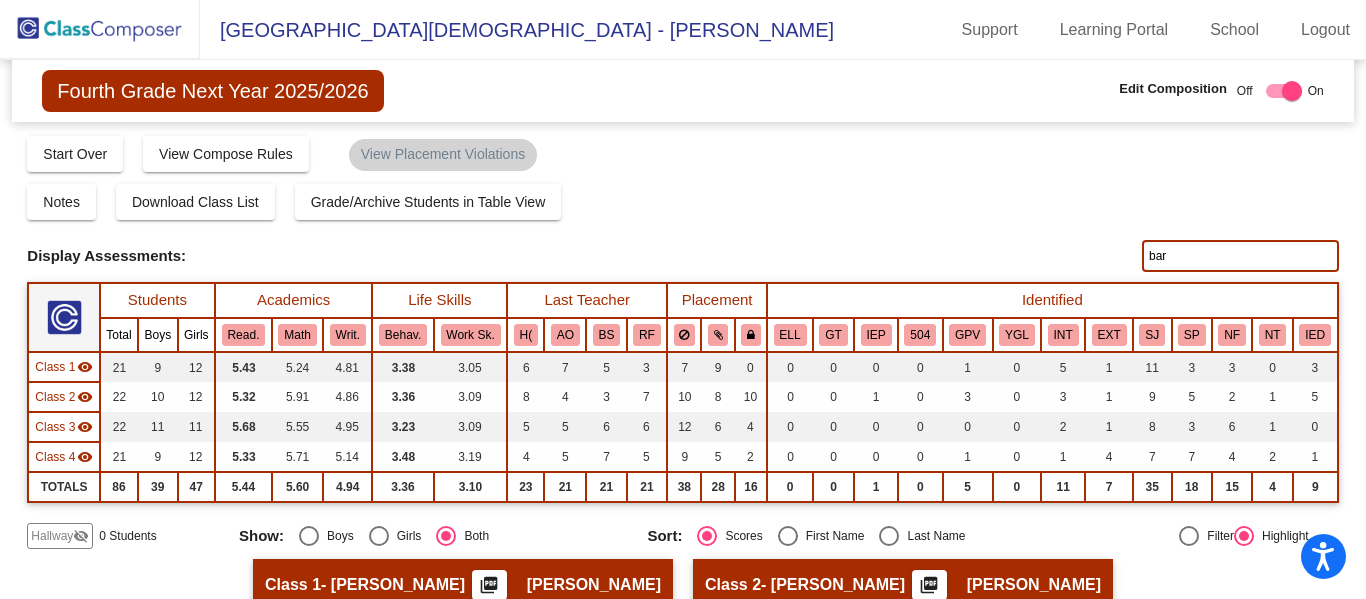 click 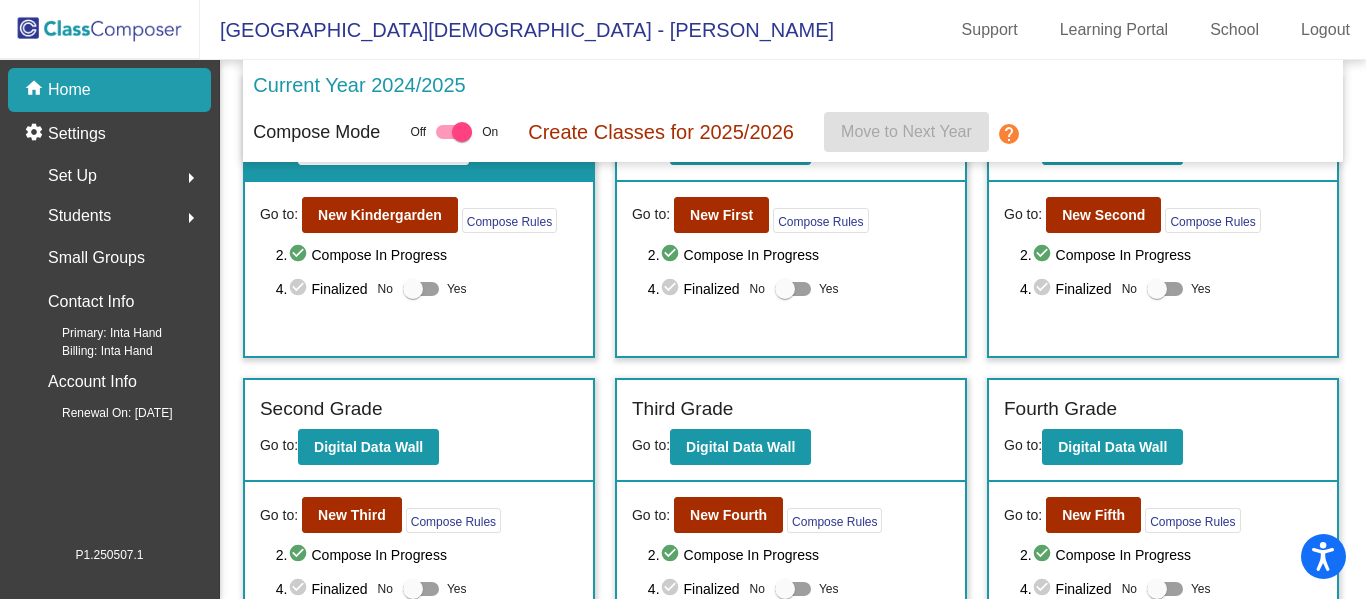 scroll, scrollTop: 162, scrollLeft: 0, axis: vertical 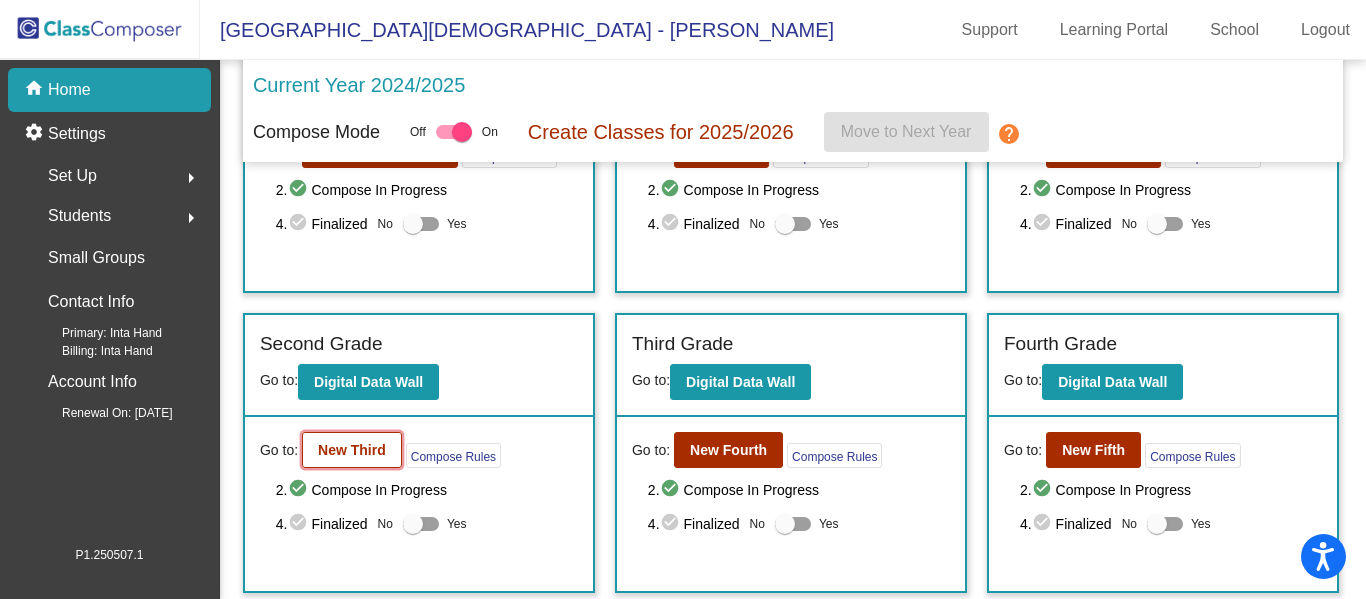 click on "New Third" 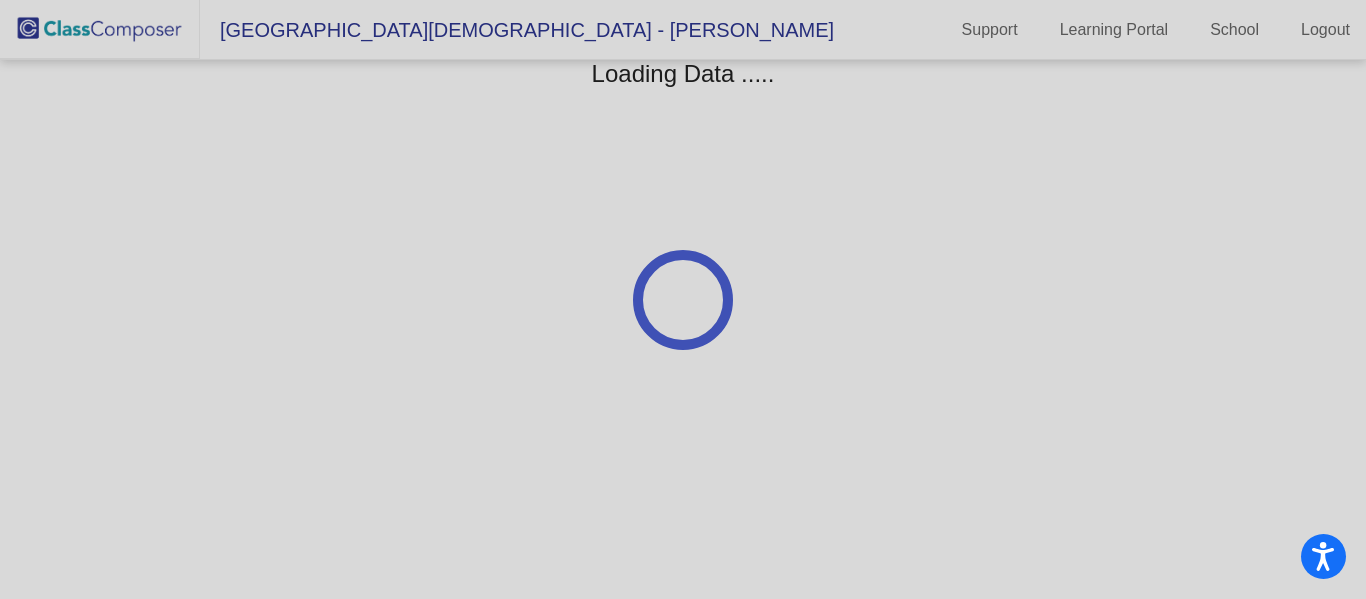 scroll, scrollTop: 0, scrollLeft: 0, axis: both 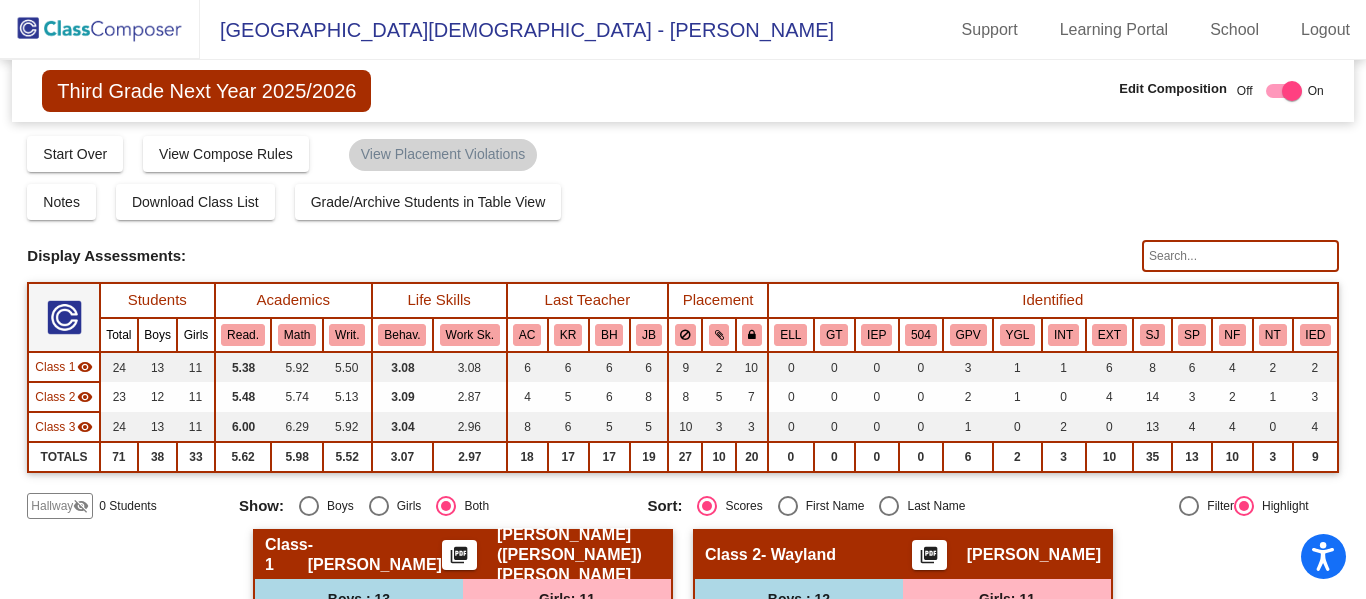 click 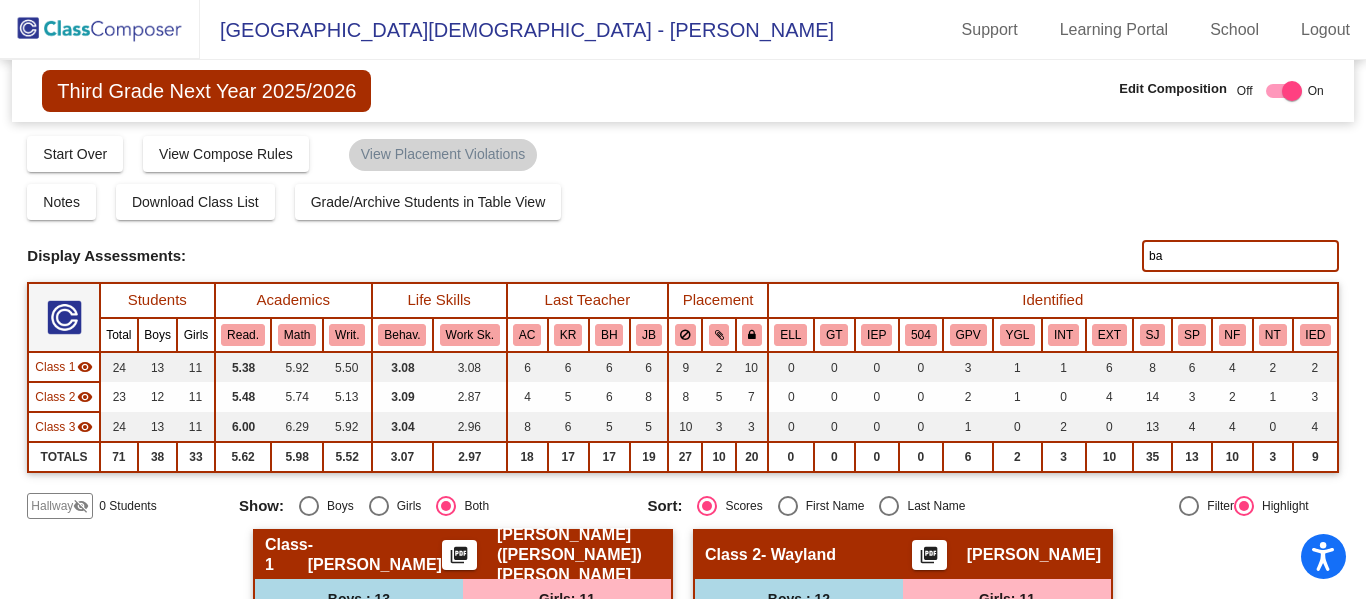 type on "bar" 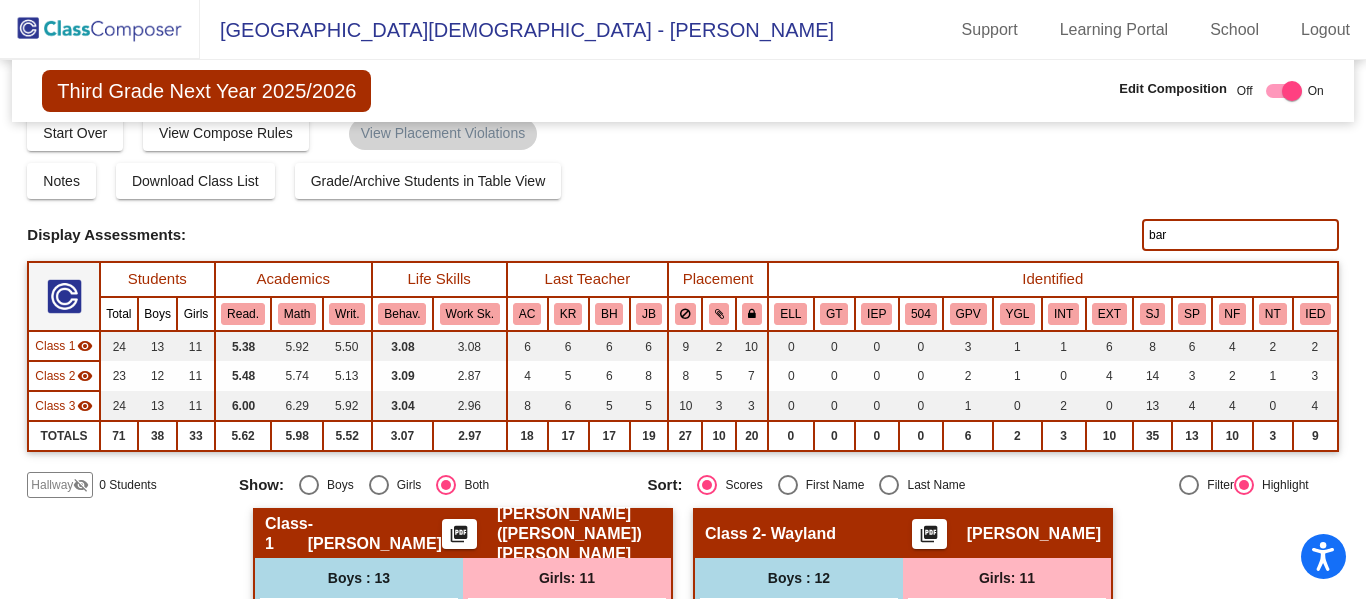 scroll, scrollTop: 0, scrollLeft: 0, axis: both 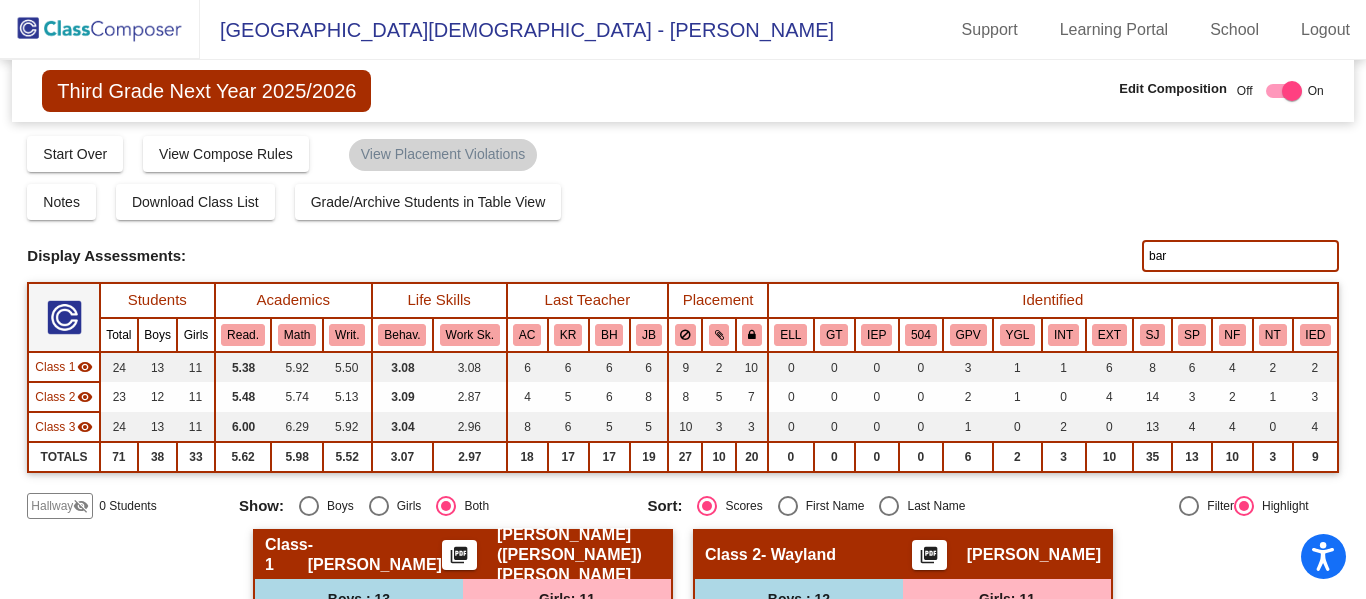 click 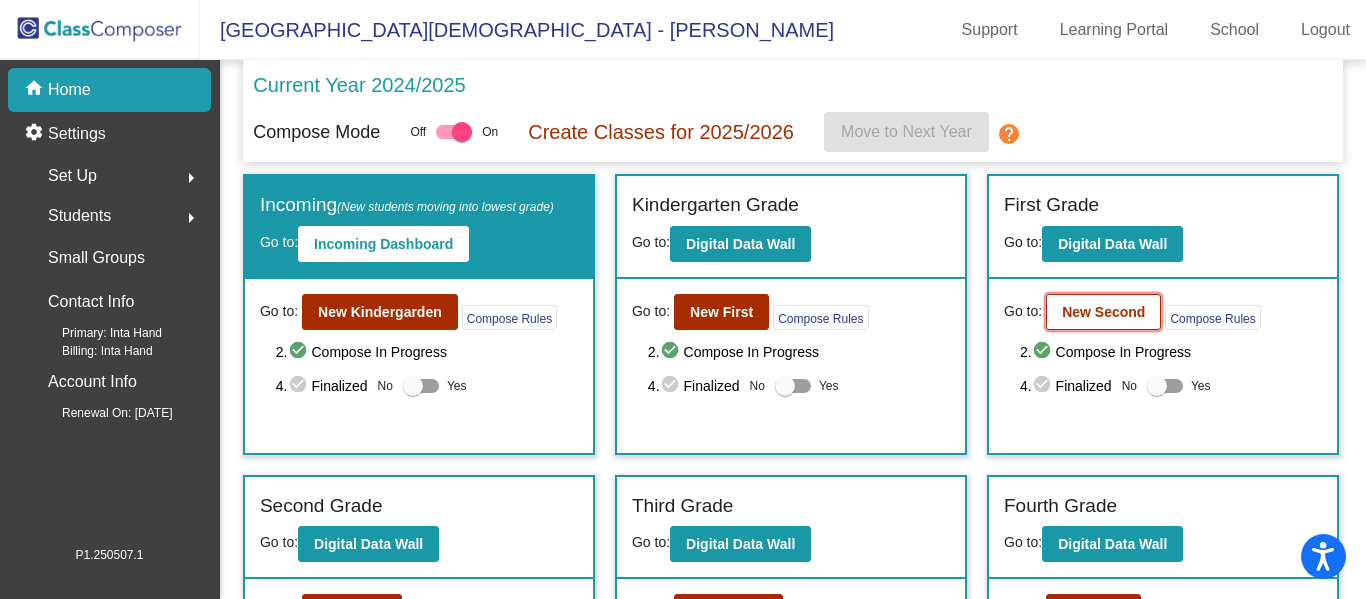 click on "New Second" 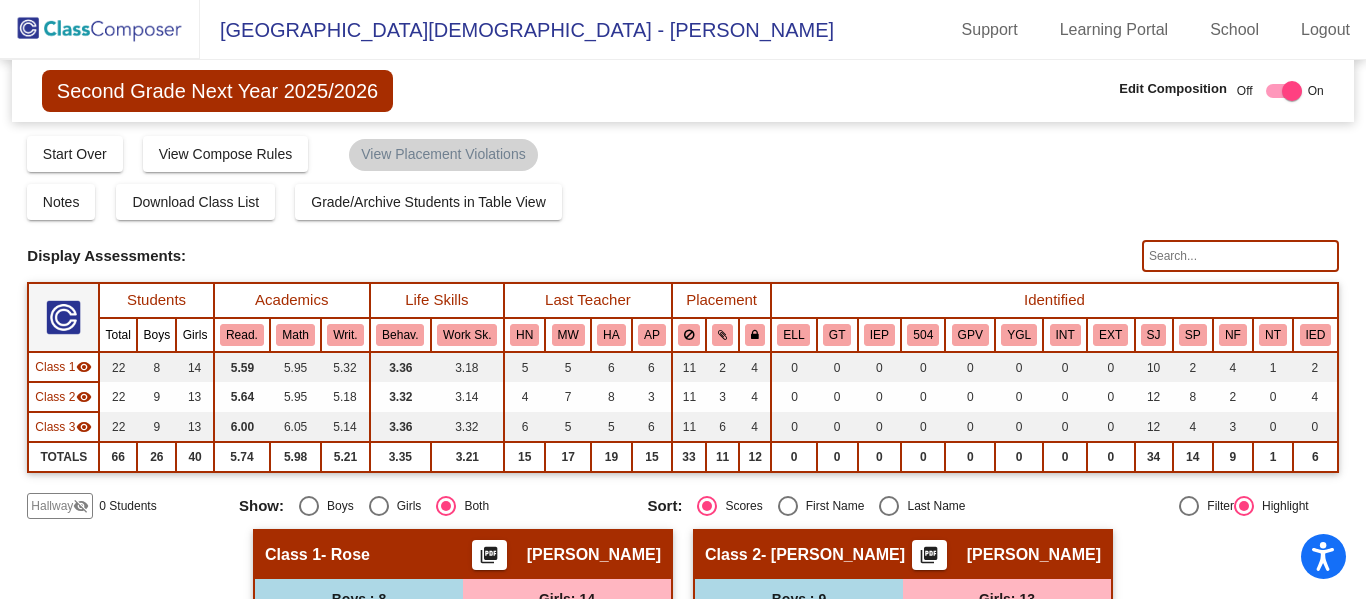 click 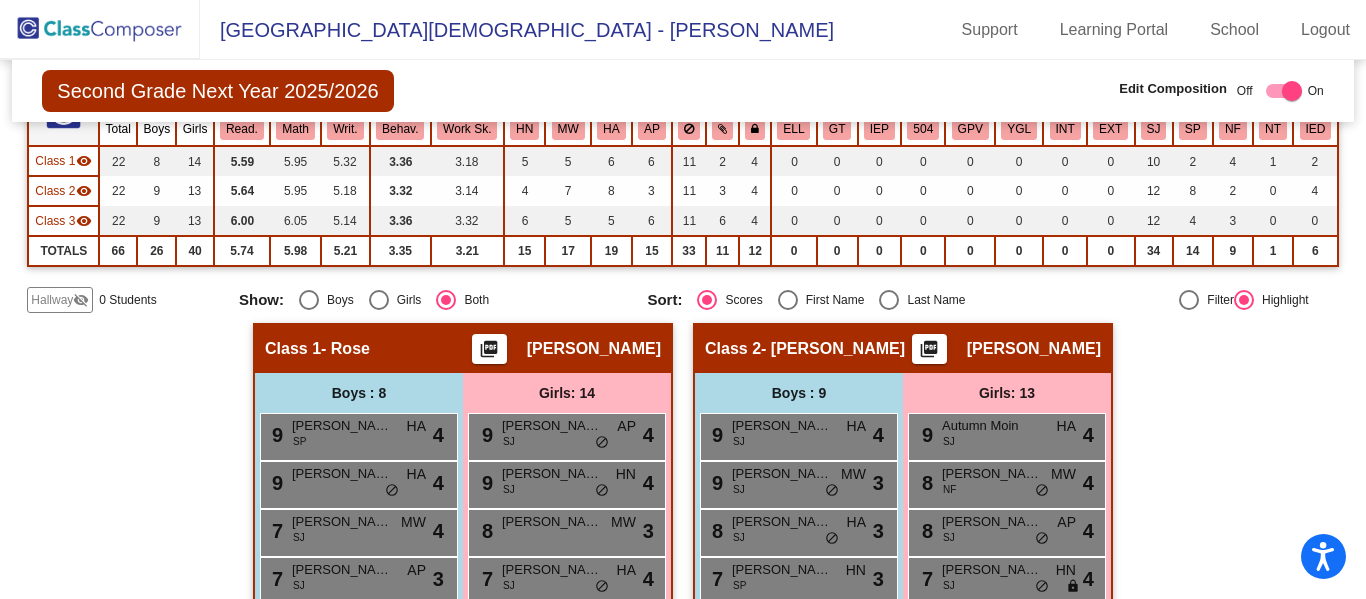 scroll, scrollTop: 200, scrollLeft: 0, axis: vertical 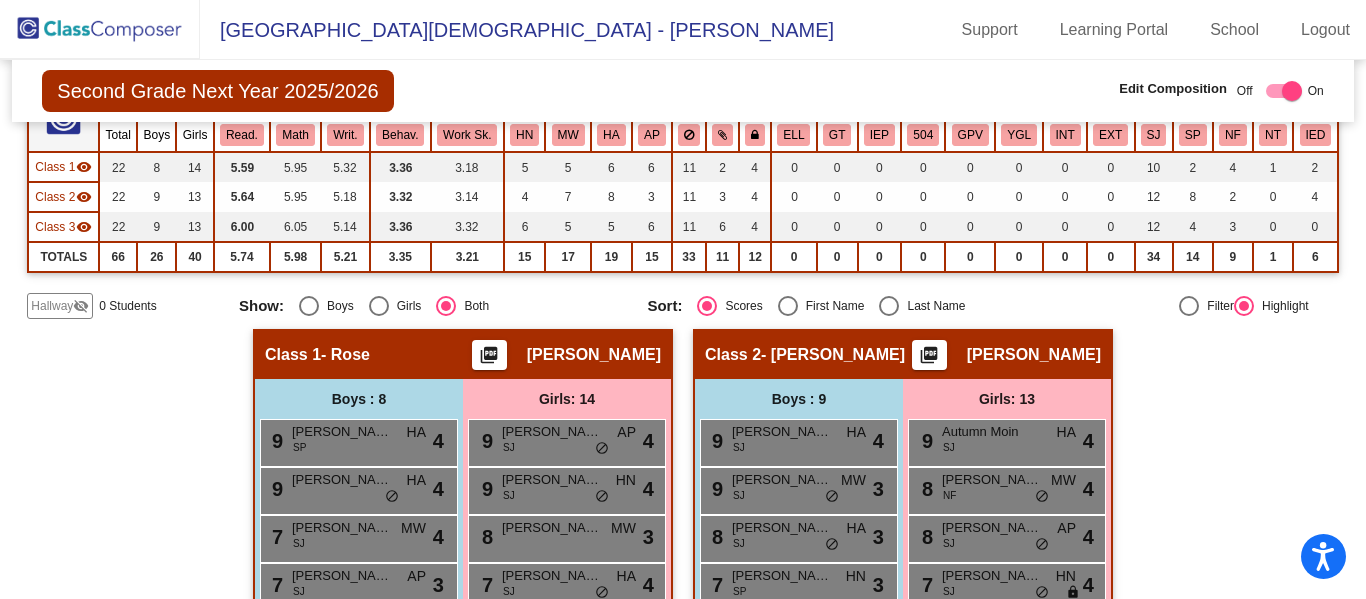 type on "bar" 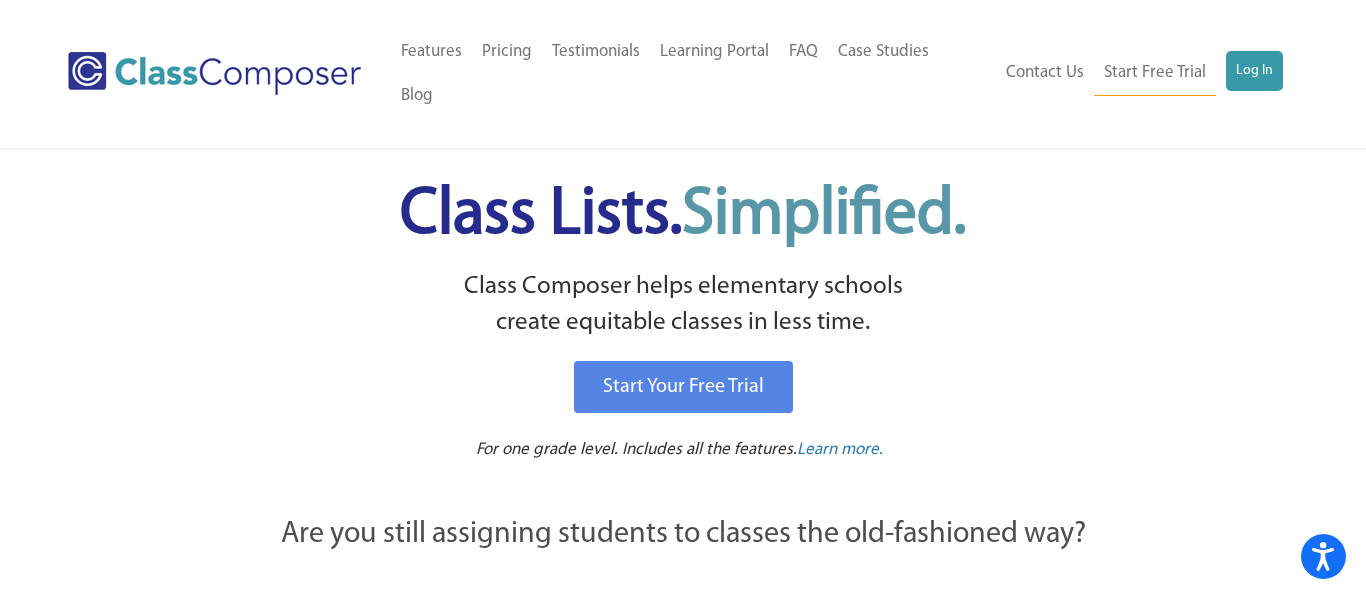 scroll, scrollTop: 0, scrollLeft: 0, axis: both 